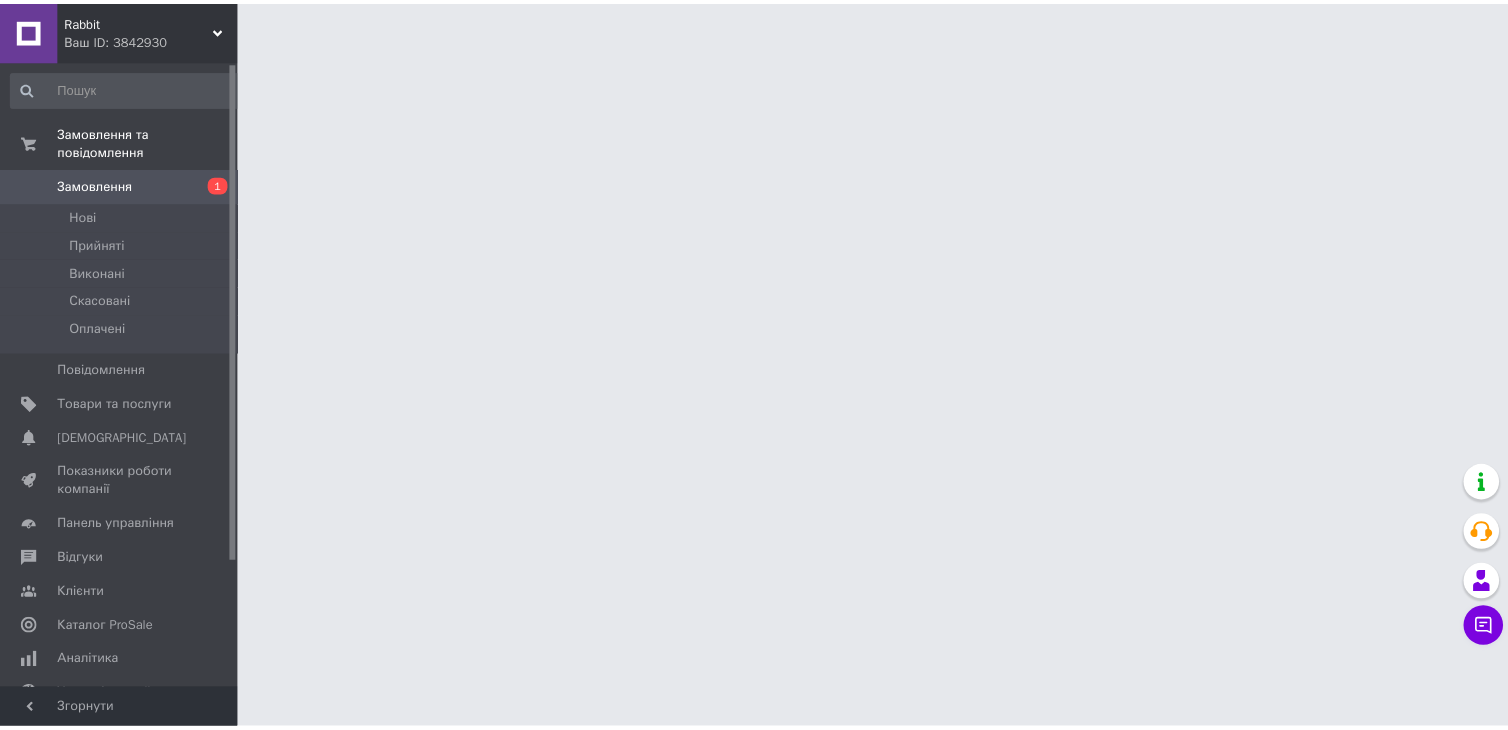 scroll, scrollTop: 0, scrollLeft: 0, axis: both 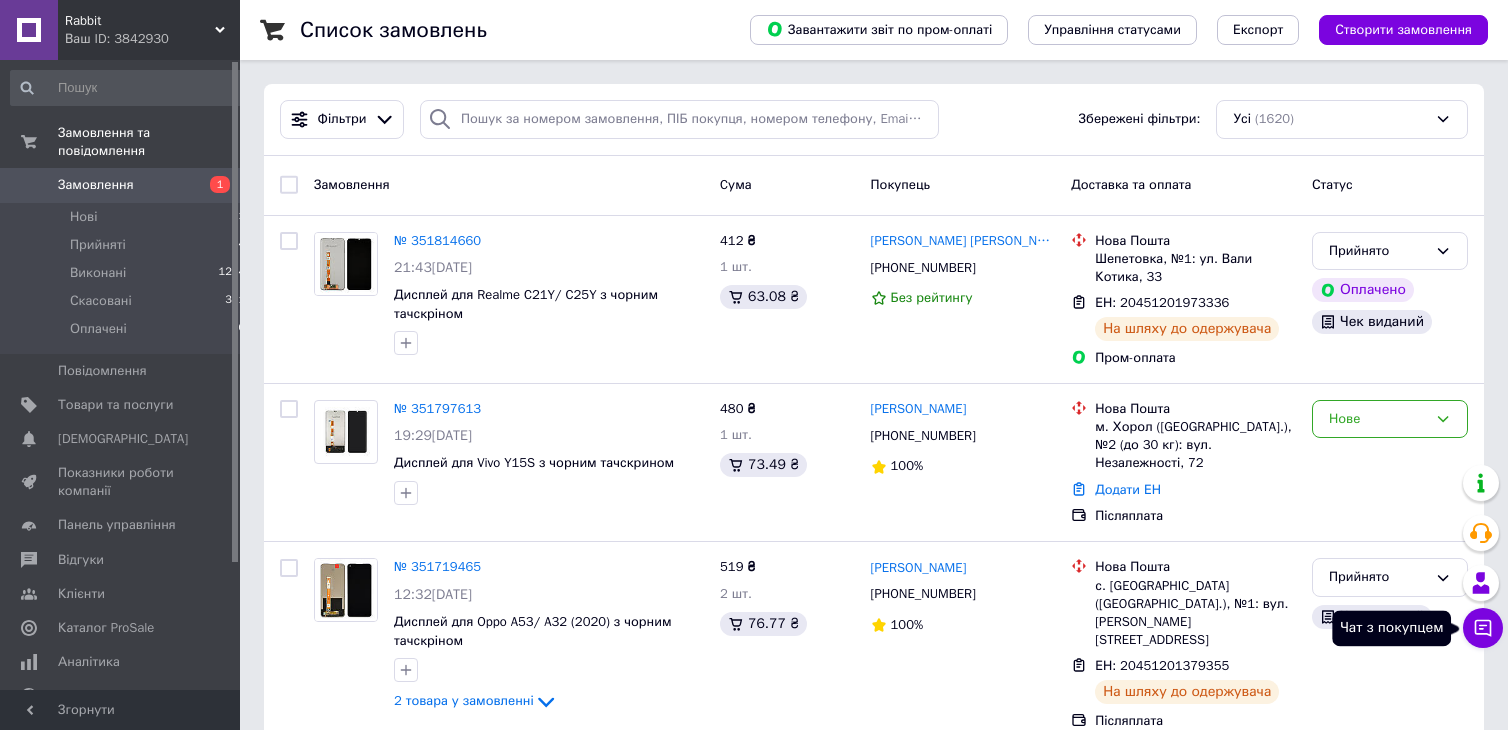 click 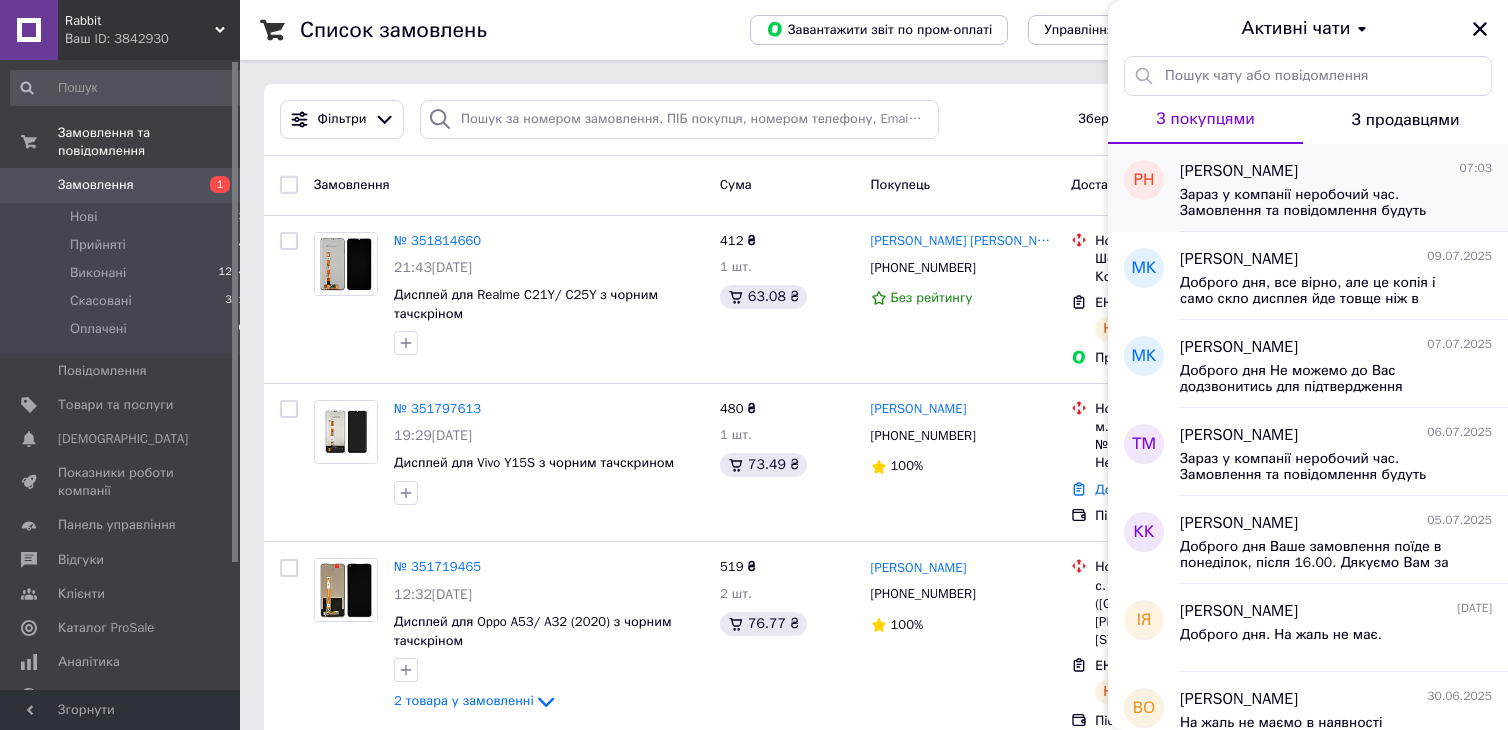 click on "[PERSON_NAME] 07:03" at bounding box center (1336, 171) 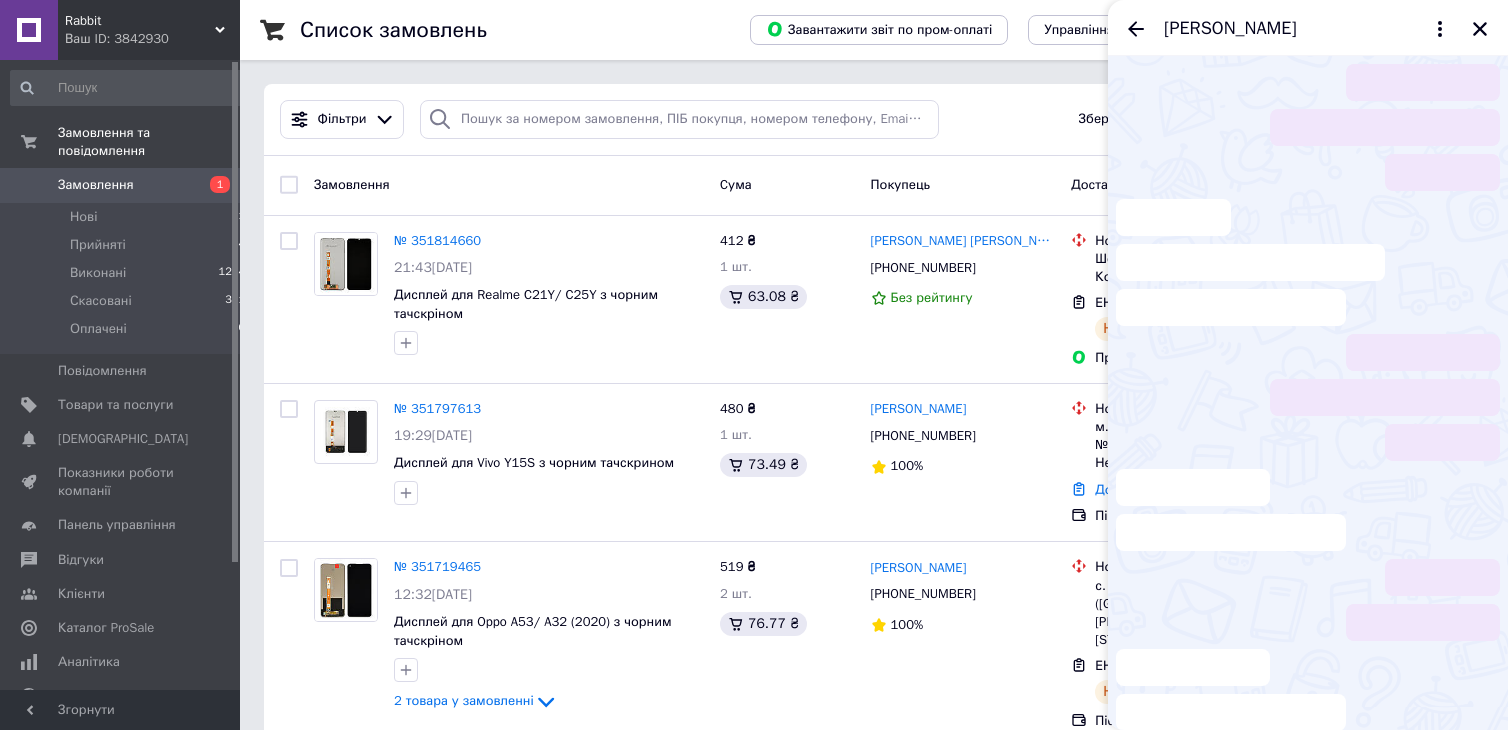scroll, scrollTop: 144, scrollLeft: 0, axis: vertical 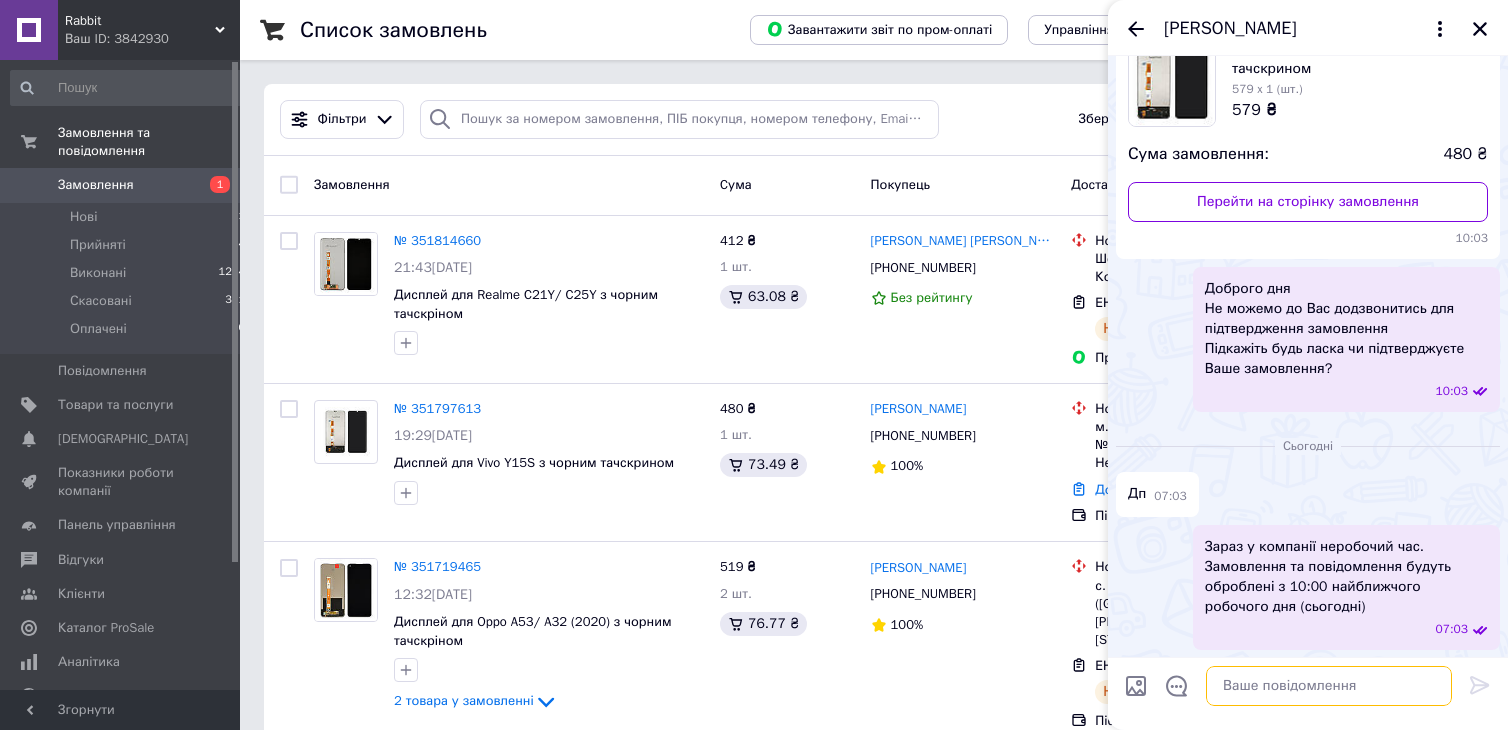 click at bounding box center [1329, 686] 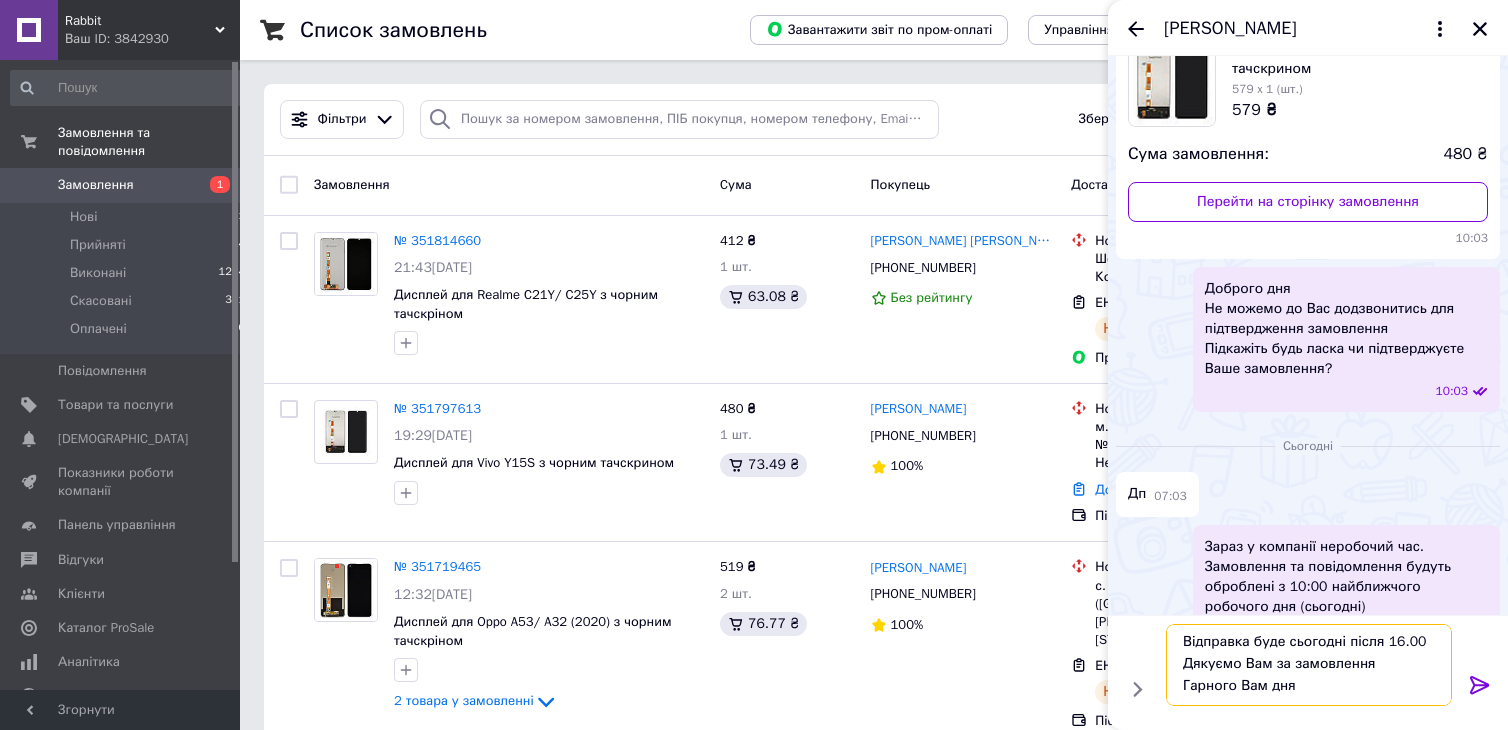 scroll, scrollTop: 0, scrollLeft: 0, axis: both 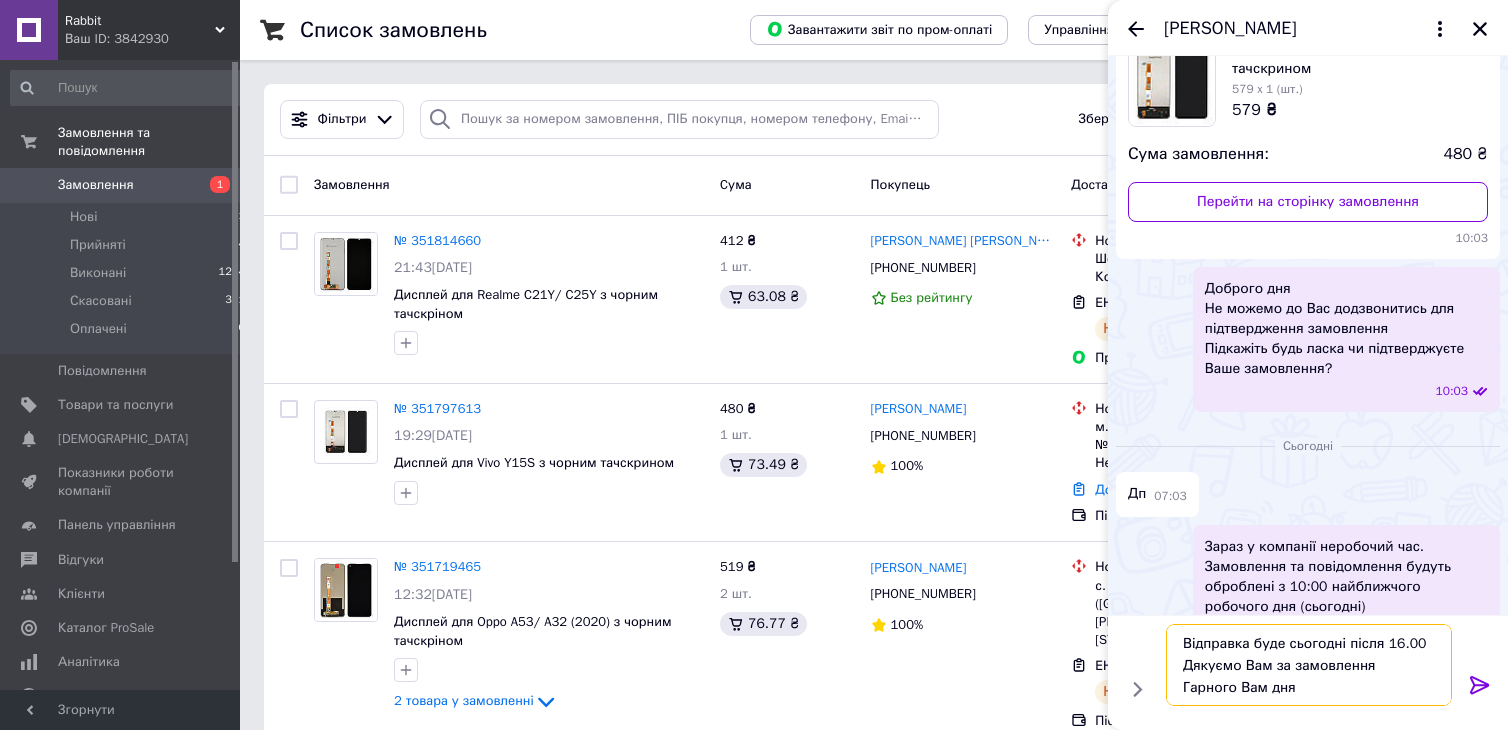 type on "Відправка буде сьогодні після 16.00
Дякуємо Вам за замовлення
Гарного Вам дня" 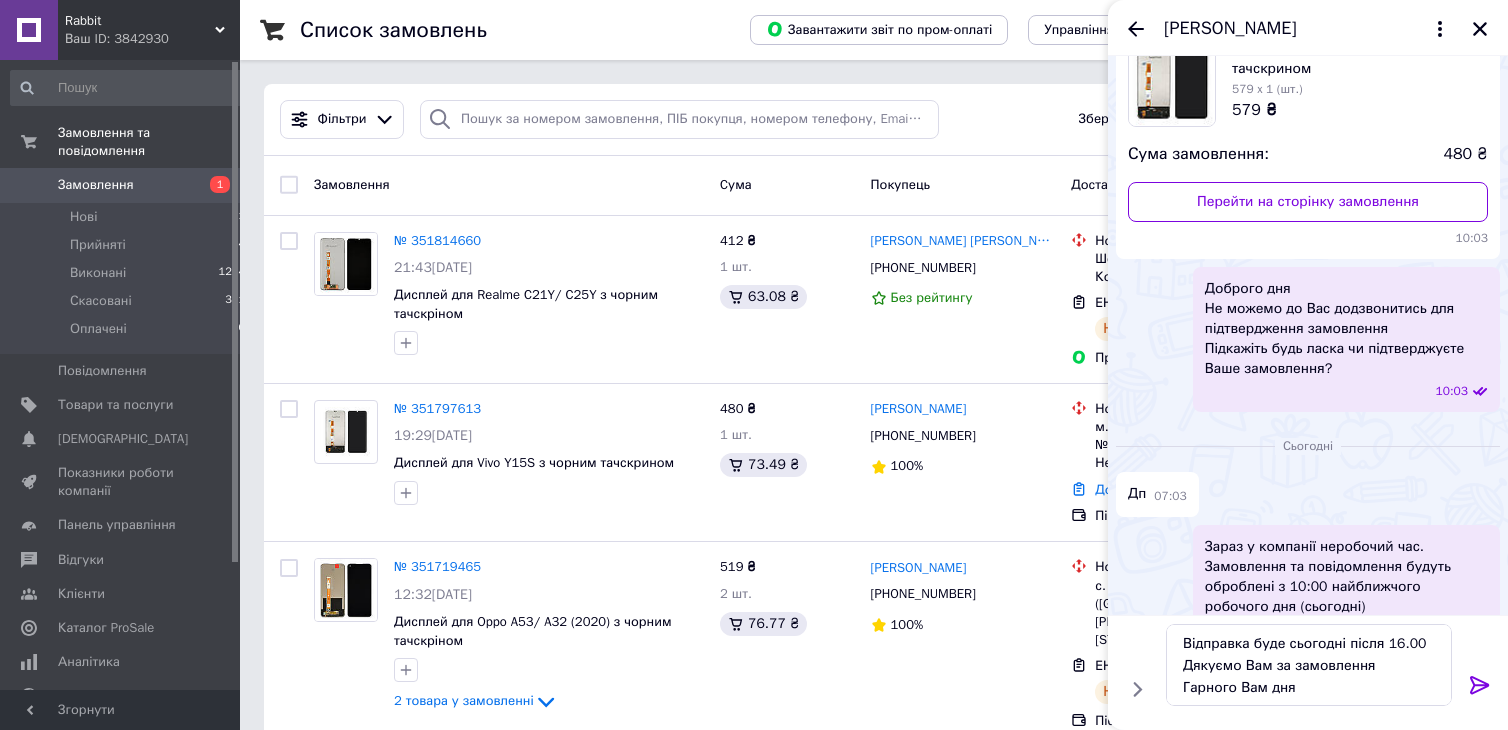 click 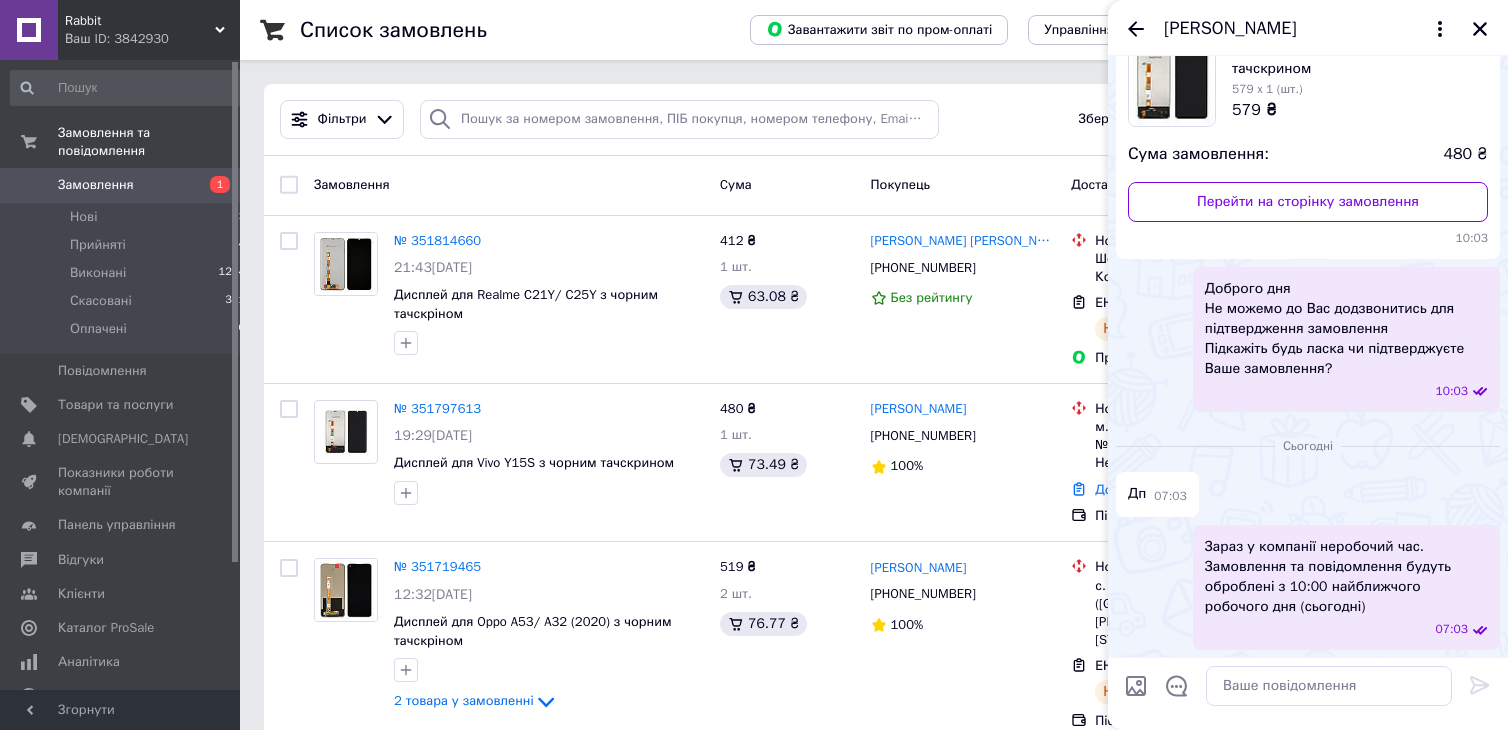 scroll, scrollTop: 258, scrollLeft: 0, axis: vertical 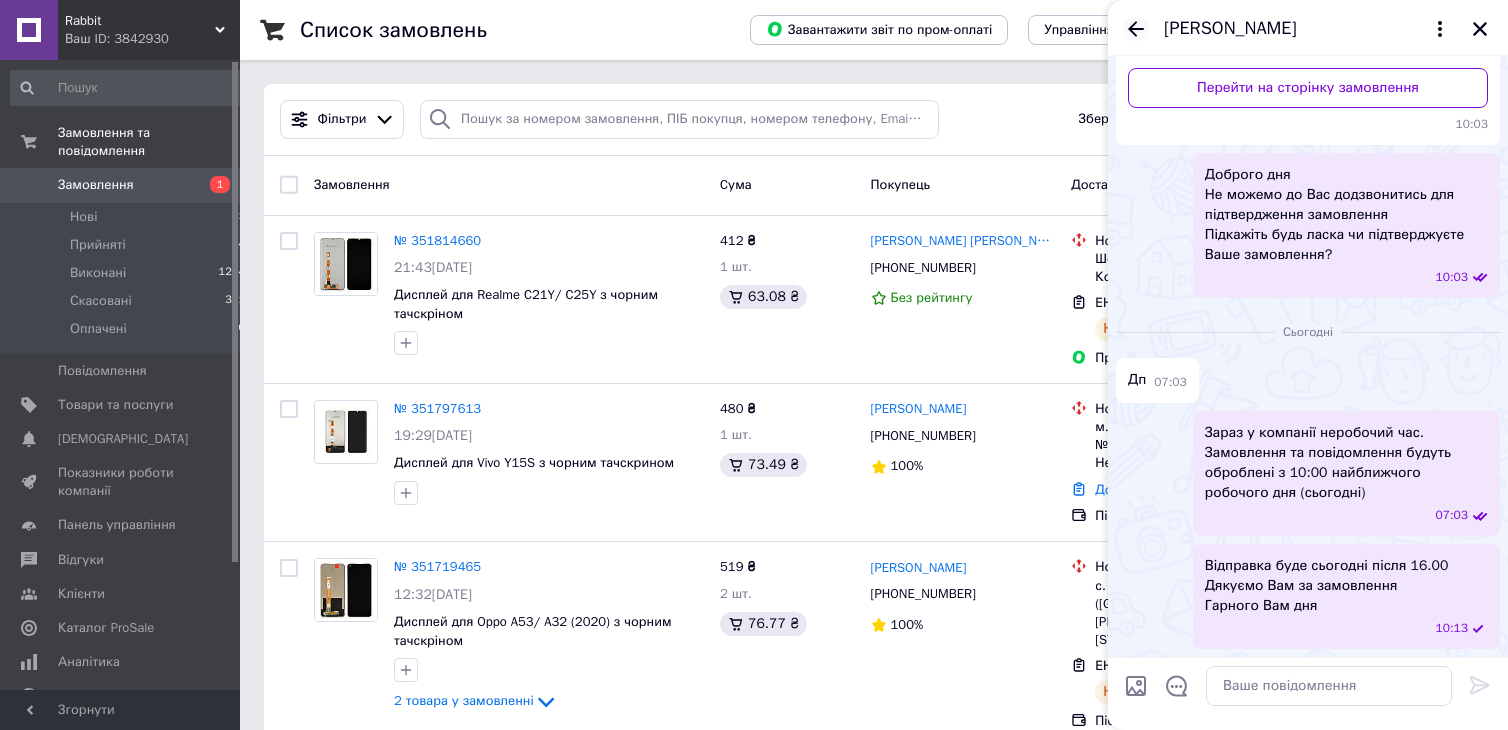 click 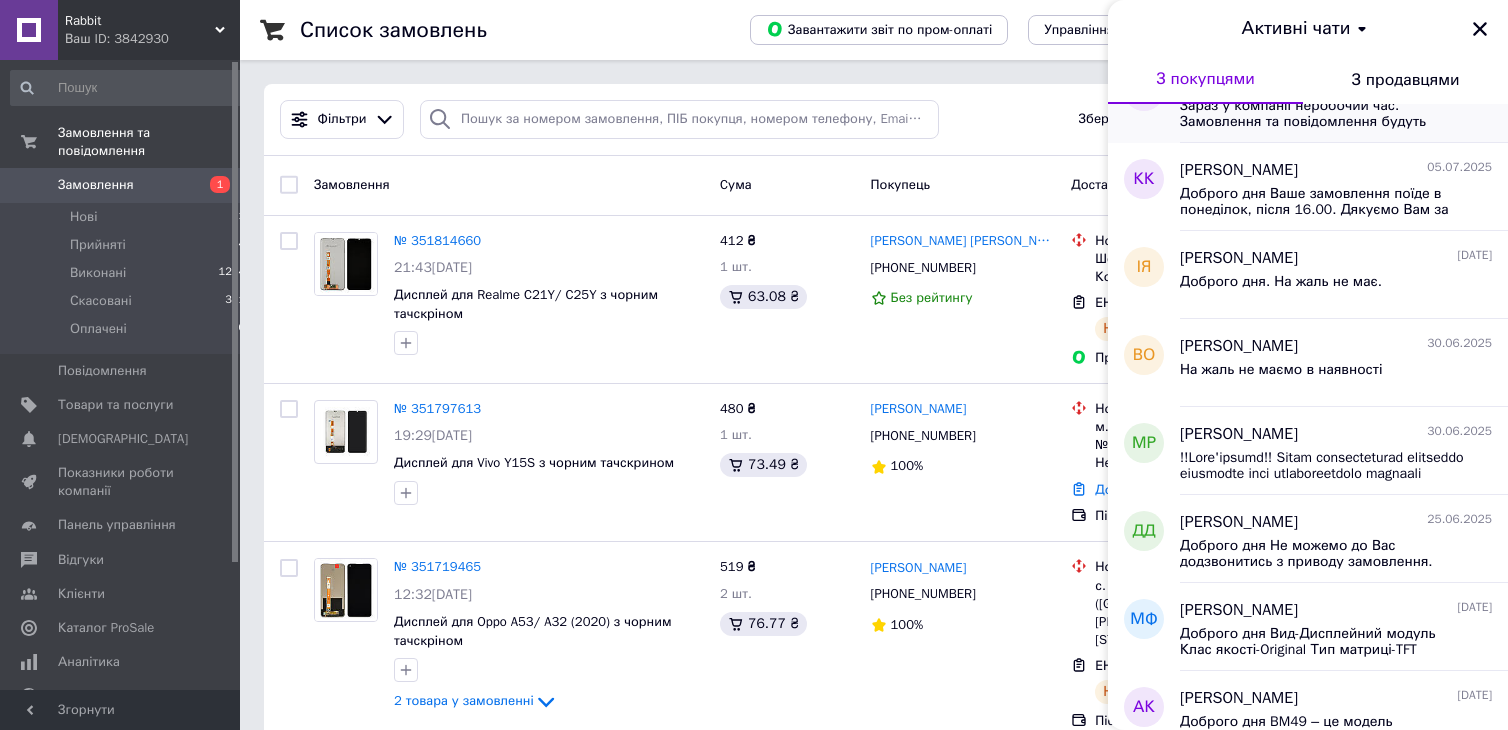 scroll, scrollTop: 331, scrollLeft: 0, axis: vertical 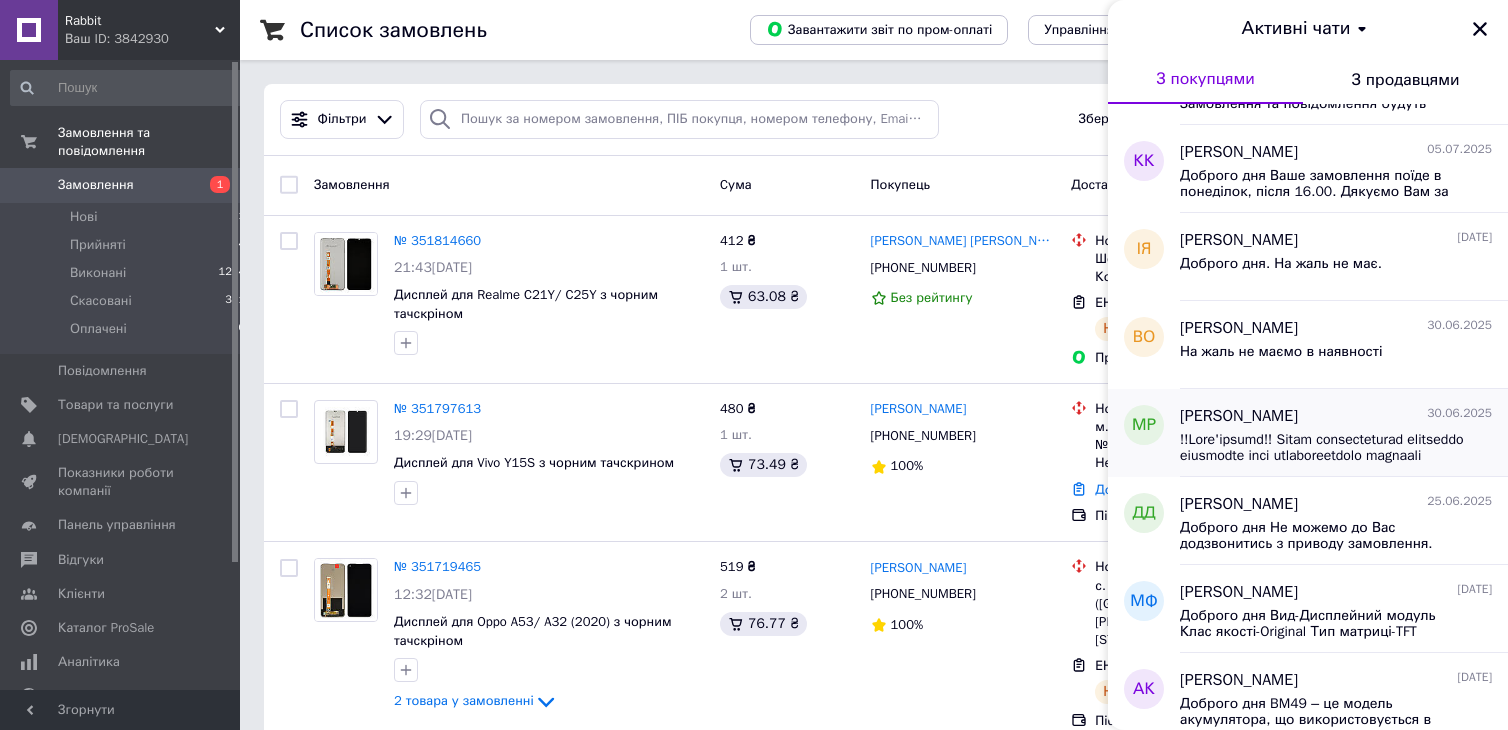 click at bounding box center (1322, 448) 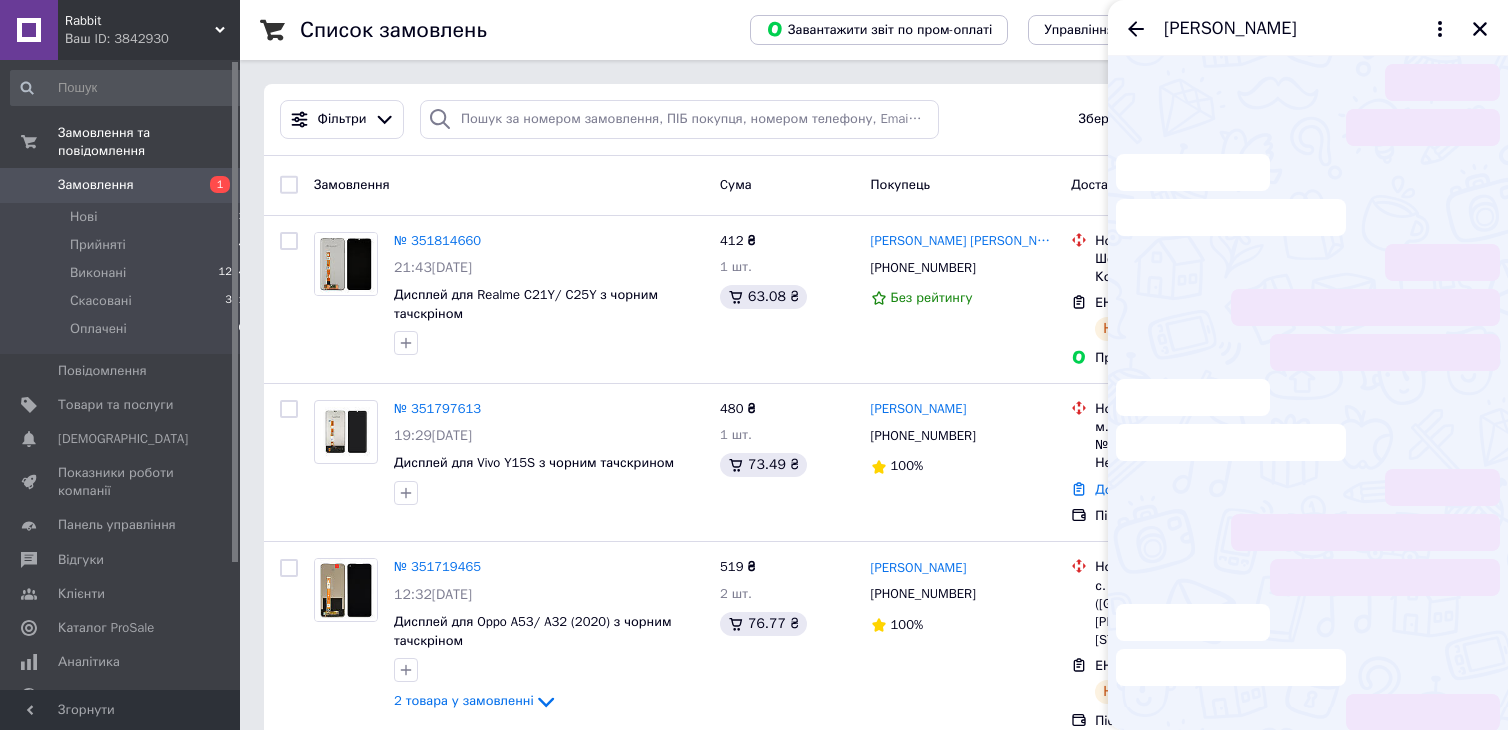 scroll, scrollTop: 710, scrollLeft: 0, axis: vertical 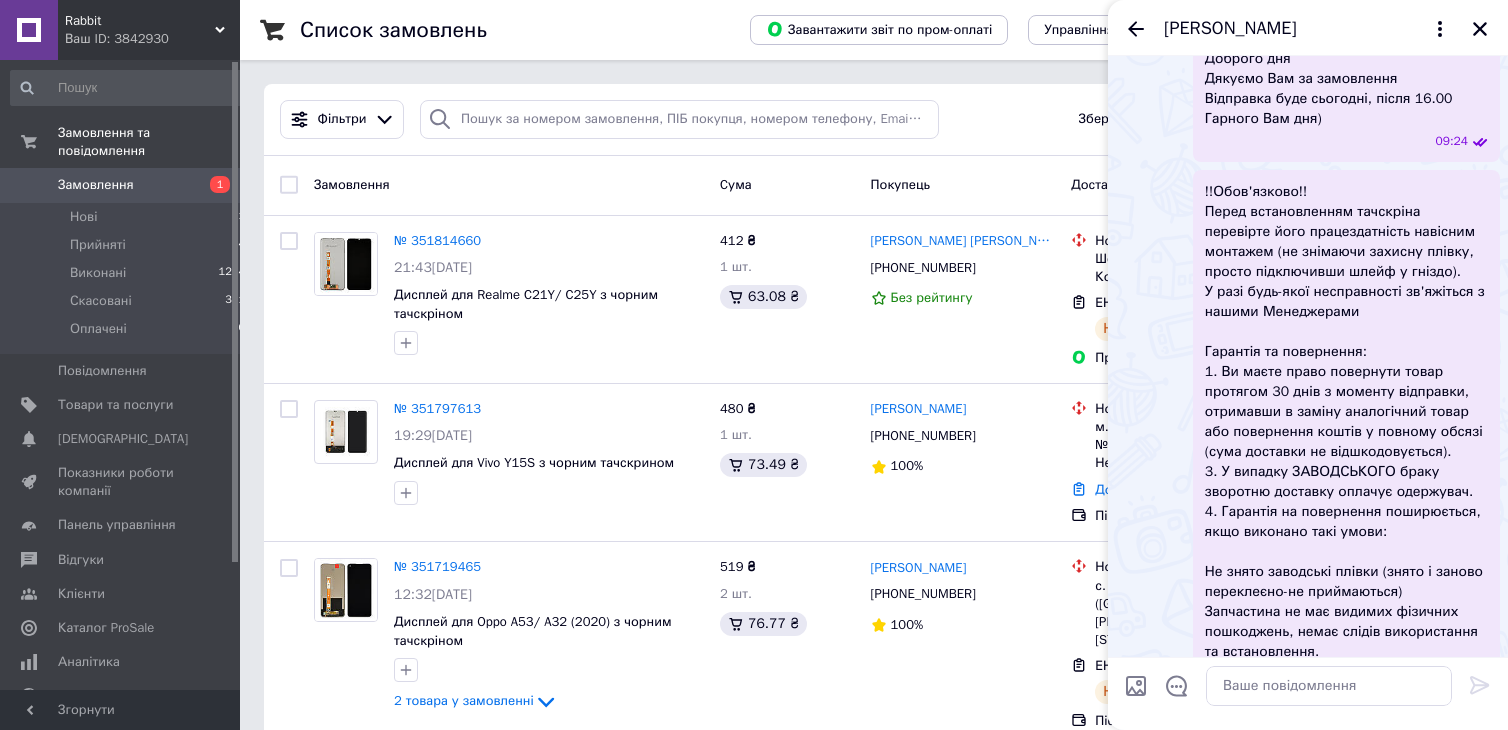 drag, startPoint x: 1202, startPoint y: 192, endPoint x: 1339, endPoint y: 659, distance: 486.6806 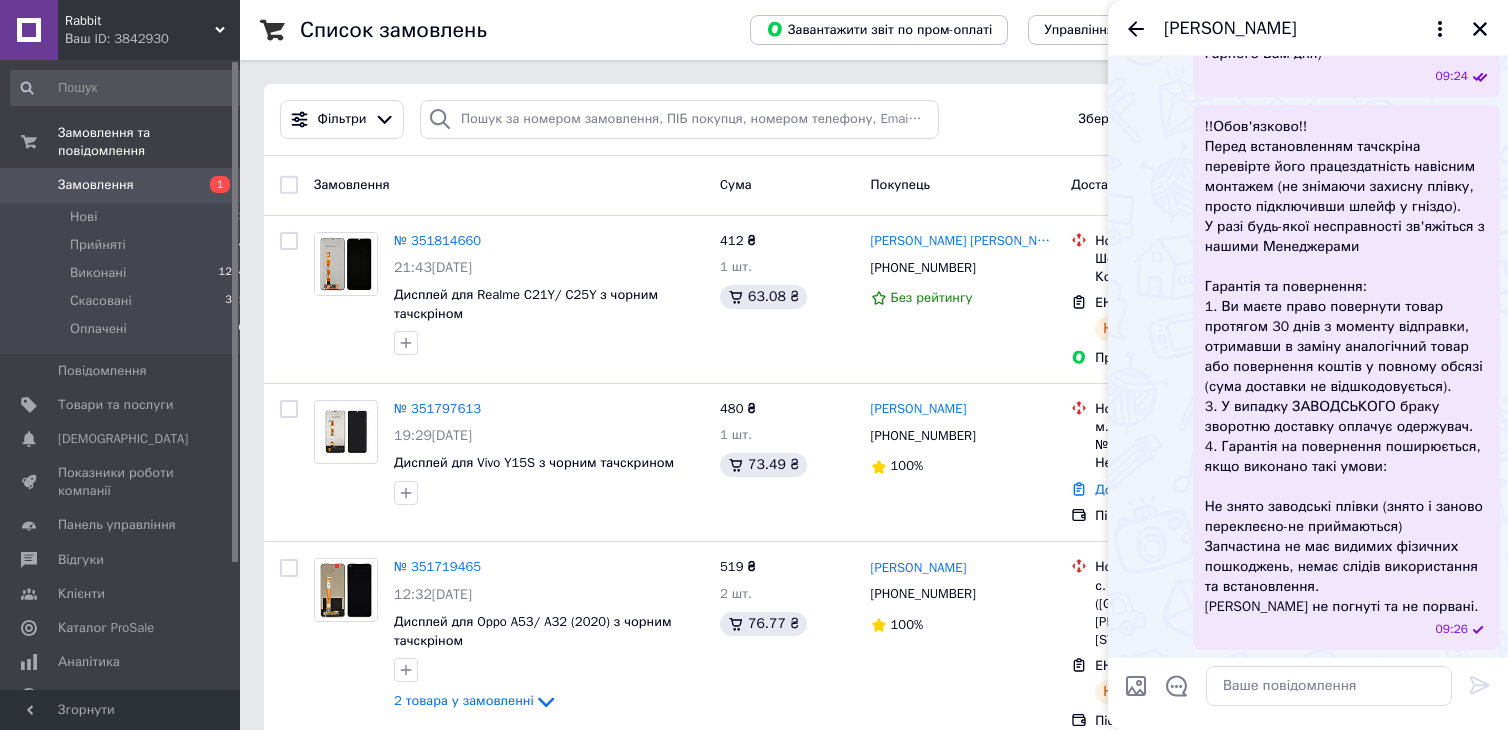 click on "!!Обов'язково!! Перед встановленням тачскріна перевірте його працездатність навісним монтажем (не знімаючи захисну плівку, просто підключивши шлейф у гніздо). У разі будь-якої несправності зв'яжіться з нашими Менеджерами Гарантія та повернення: 1. Ви маєте право повернути товар протягом 30 днів з моменту відправки, отримавши в заміну аналогічний товар або повернення коштів у повному обсязі (сума доставки не відшкодовується). 3. У випадку ЗАВОДСЬКОГО браку зворотню доставку оплачує одержувач. 4. Гарантія на повернення поширюється, якщо виконано такі умови:" at bounding box center [1346, 367] 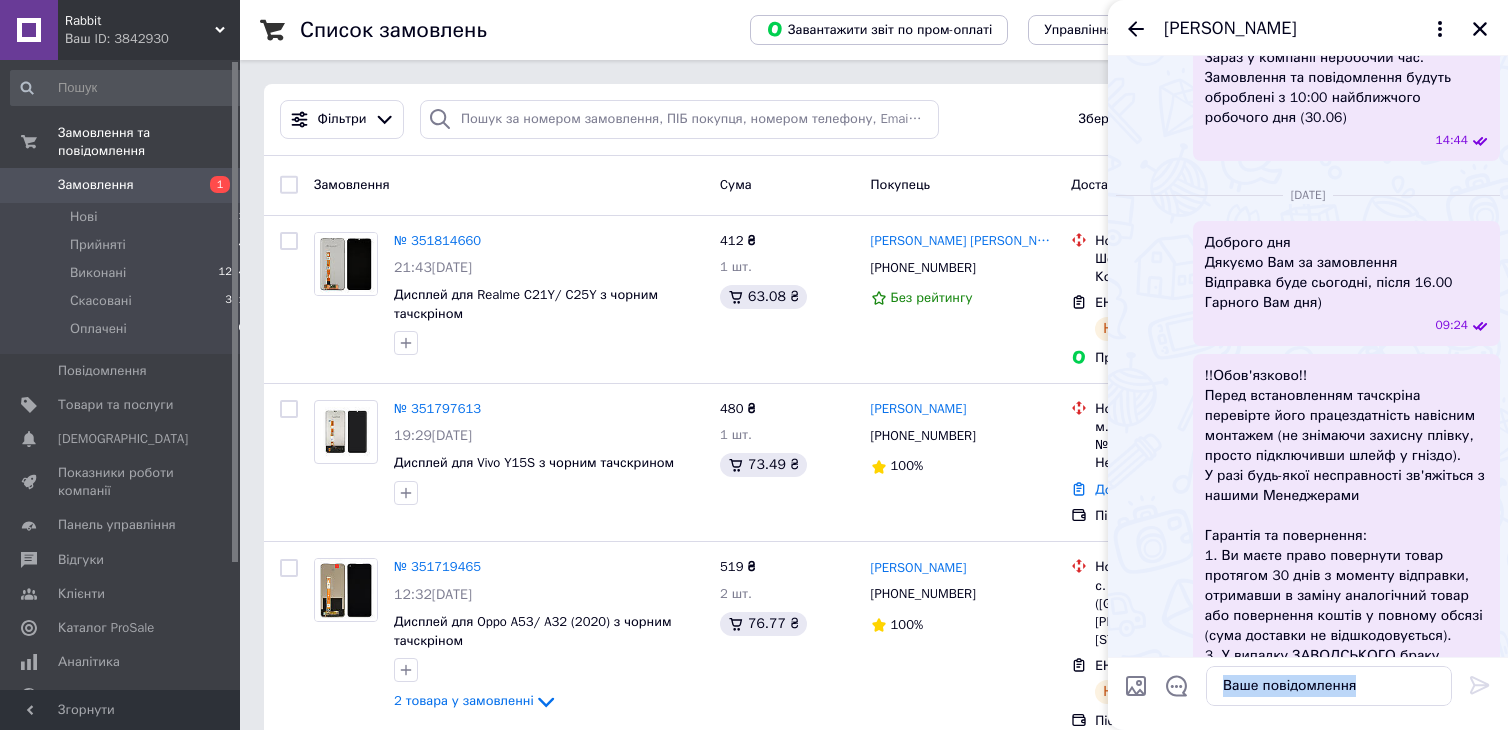 scroll, scrollTop: 606, scrollLeft: 0, axis: vertical 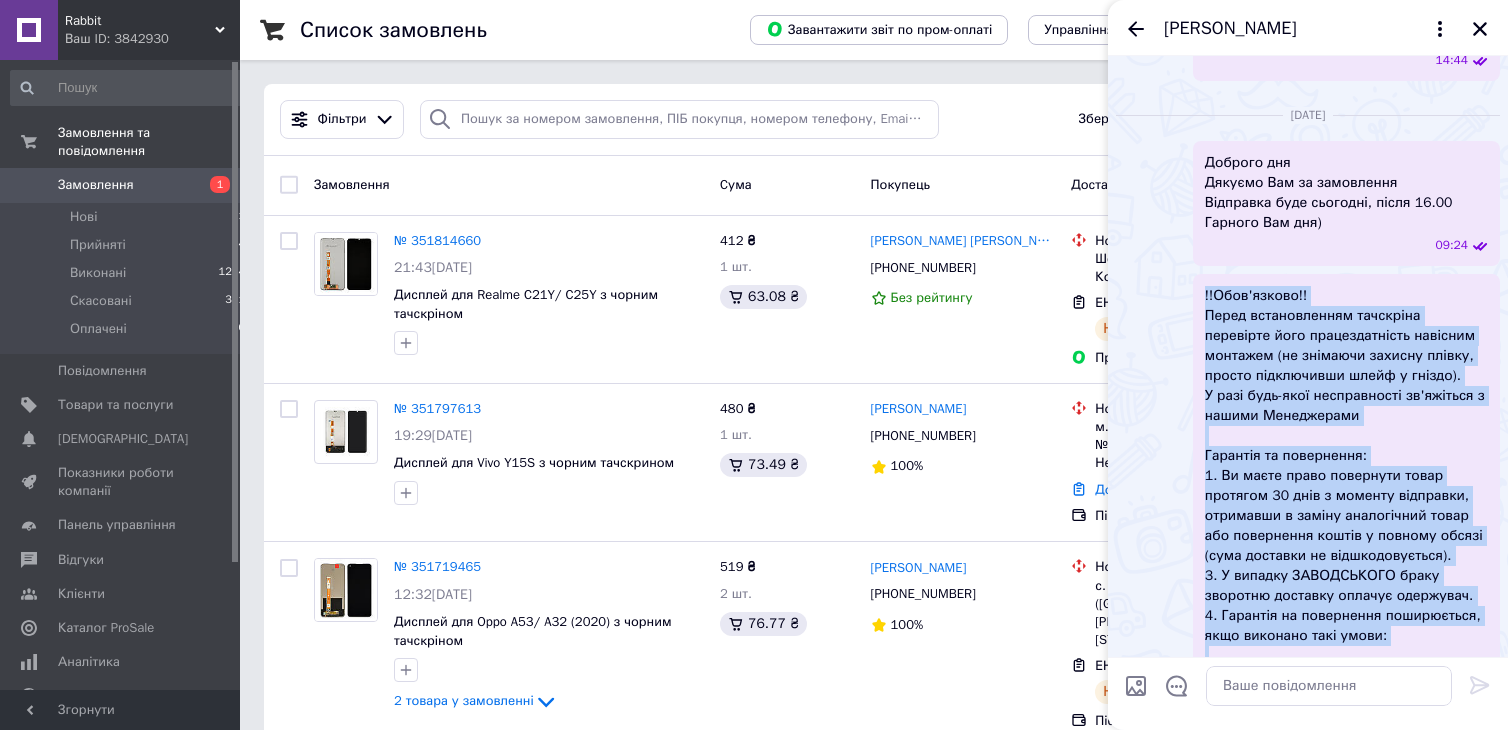 drag, startPoint x: 1430, startPoint y: 613, endPoint x: 1192, endPoint y: 294, distance: 398.00125 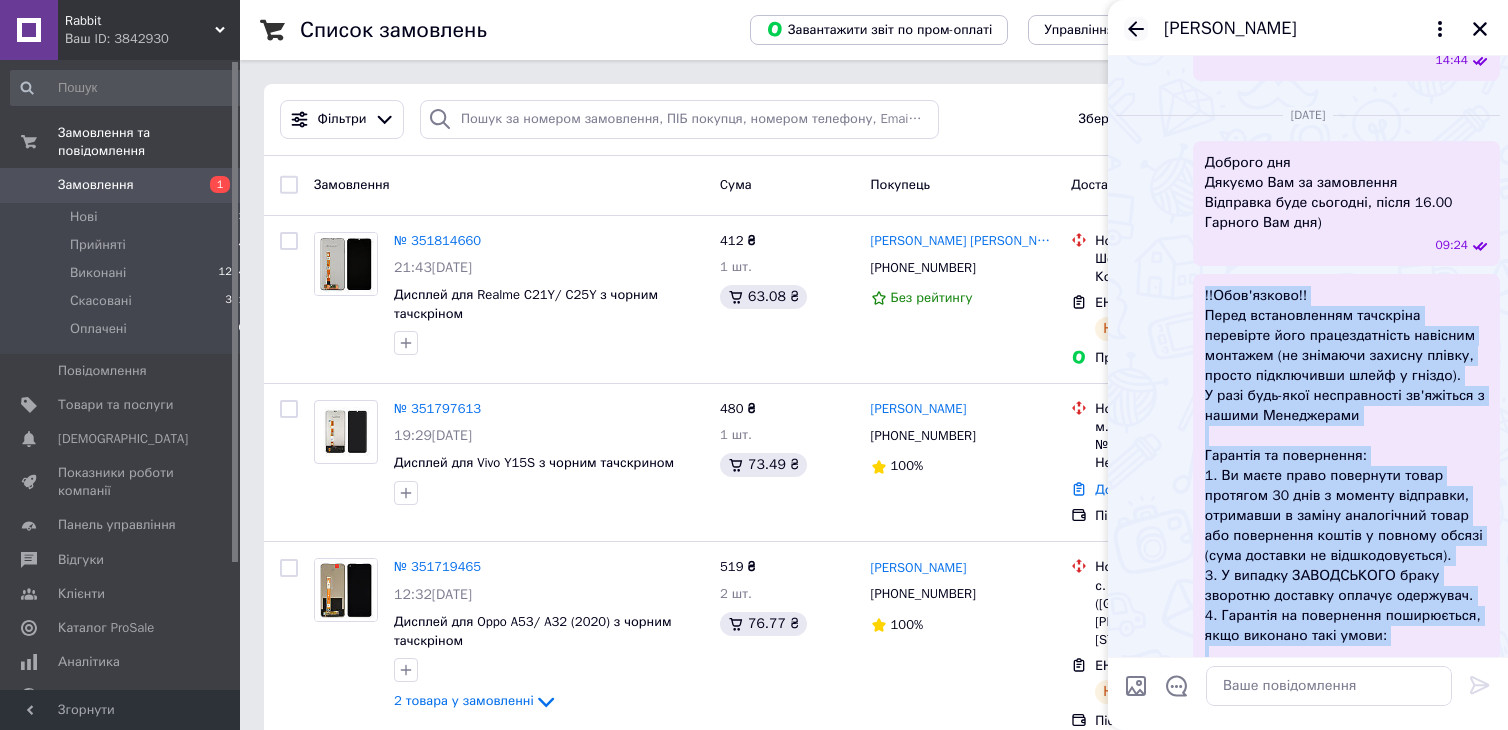 click 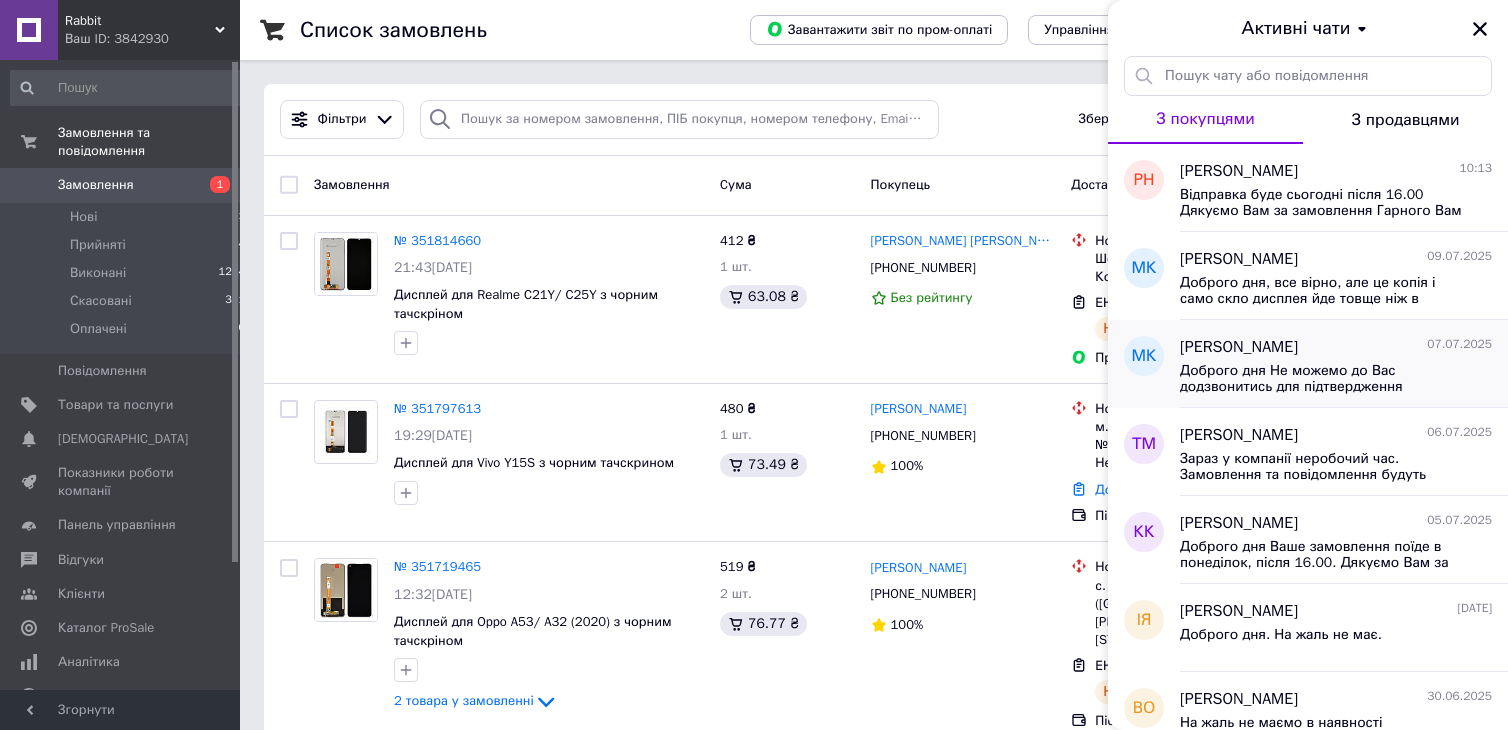 scroll, scrollTop: 0, scrollLeft: 0, axis: both 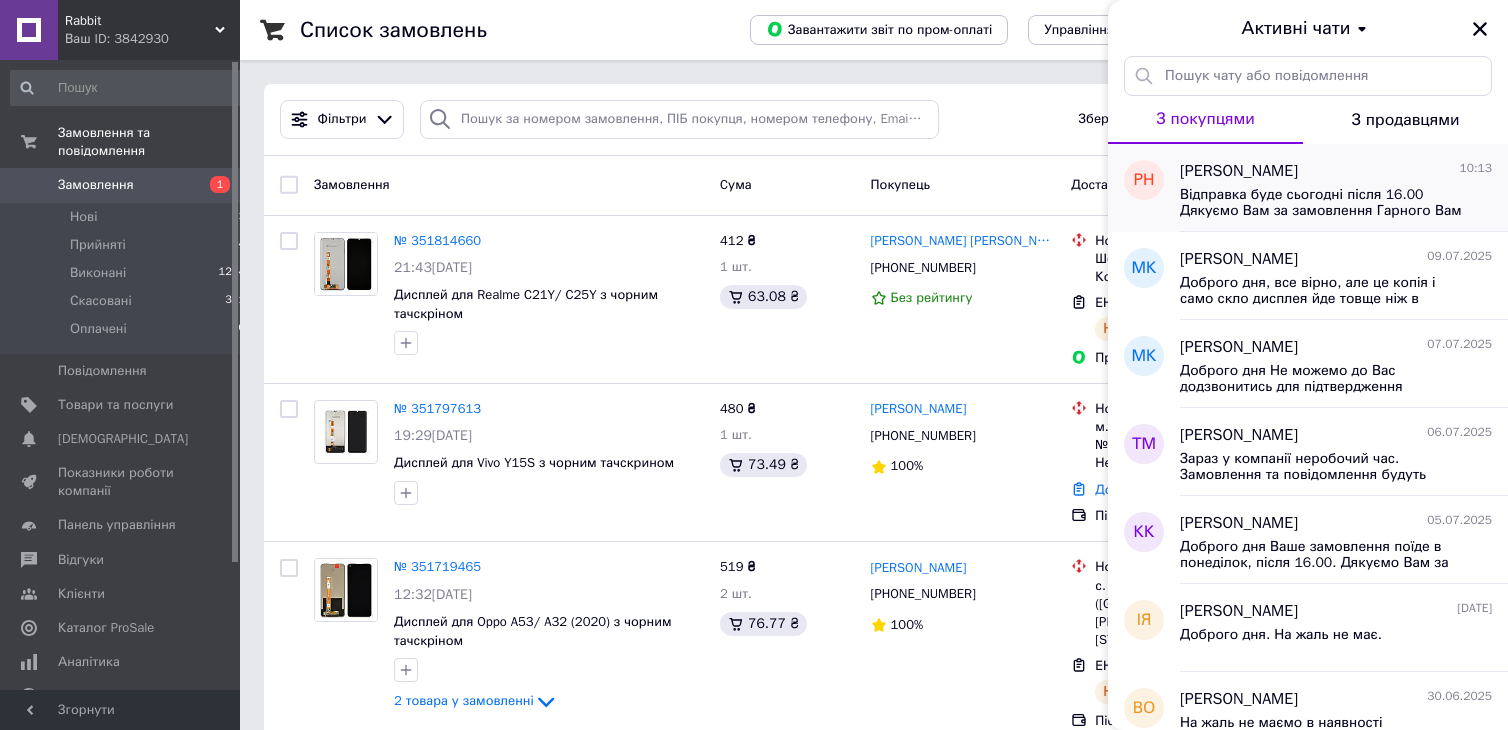 click on "Відправка буде сьогодні після 16.00
Дякуємо Вам за замовлення
Гарного Вам дня" at bounding box center [1322, 203] 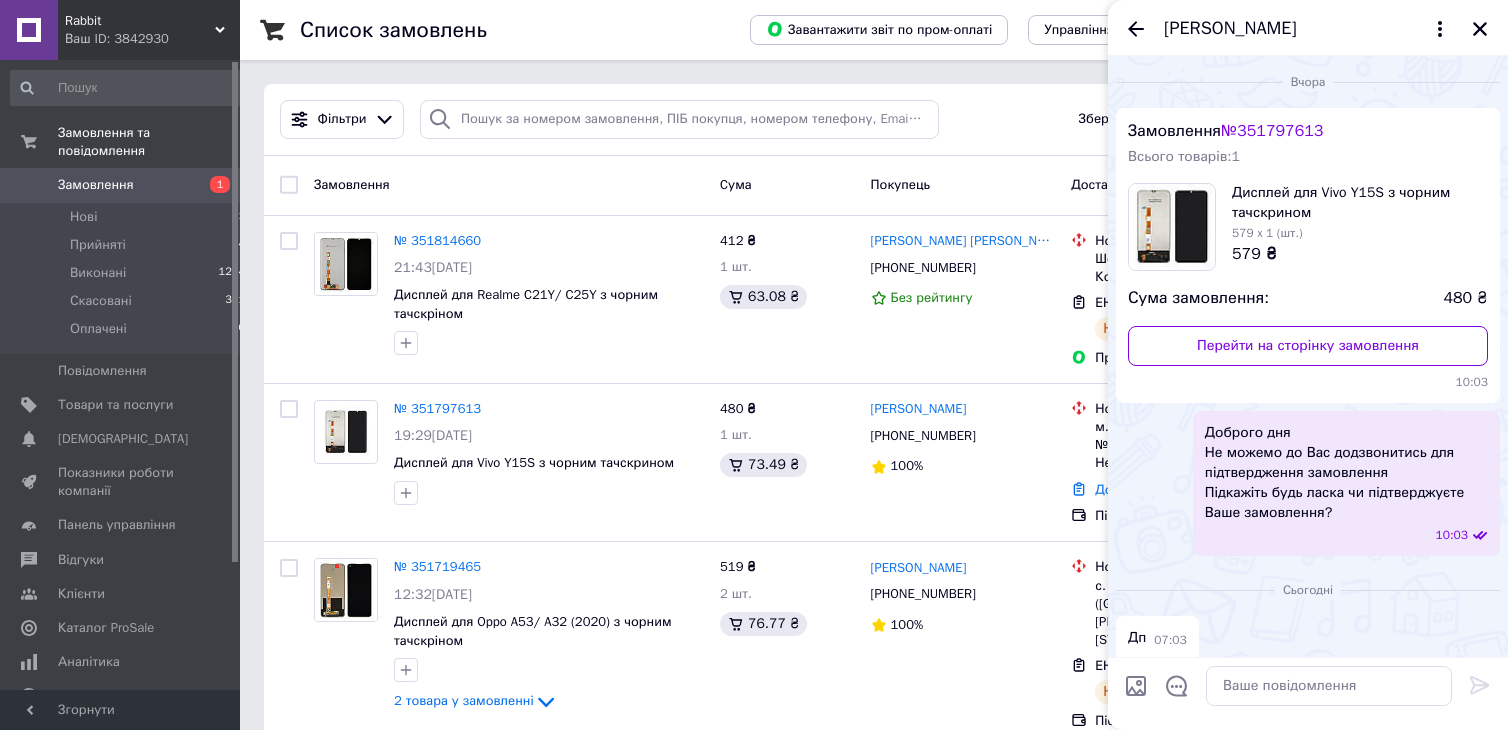 scroll, scrollTop: 258, scrollLeft: 0, axis: vertical 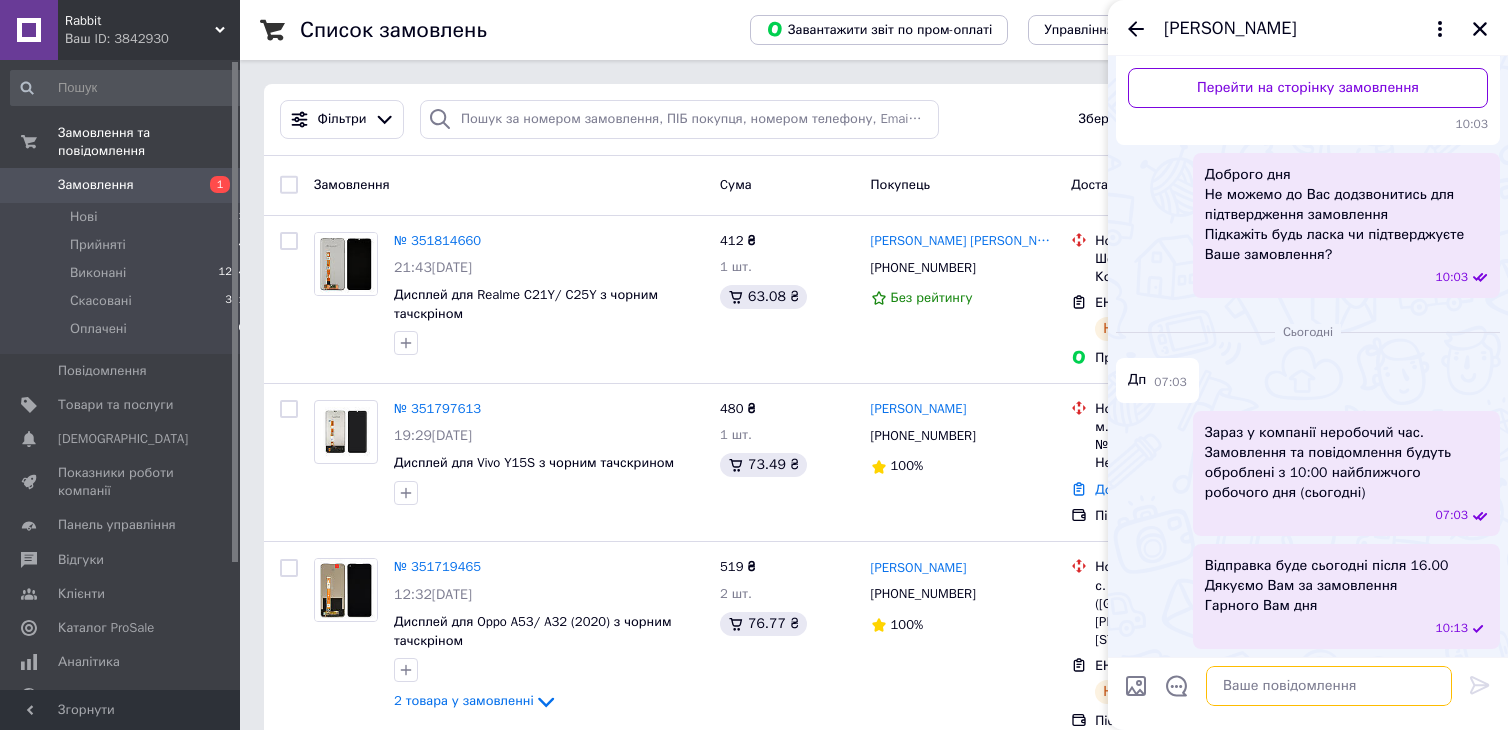 click at bounding box center [1329, 686] 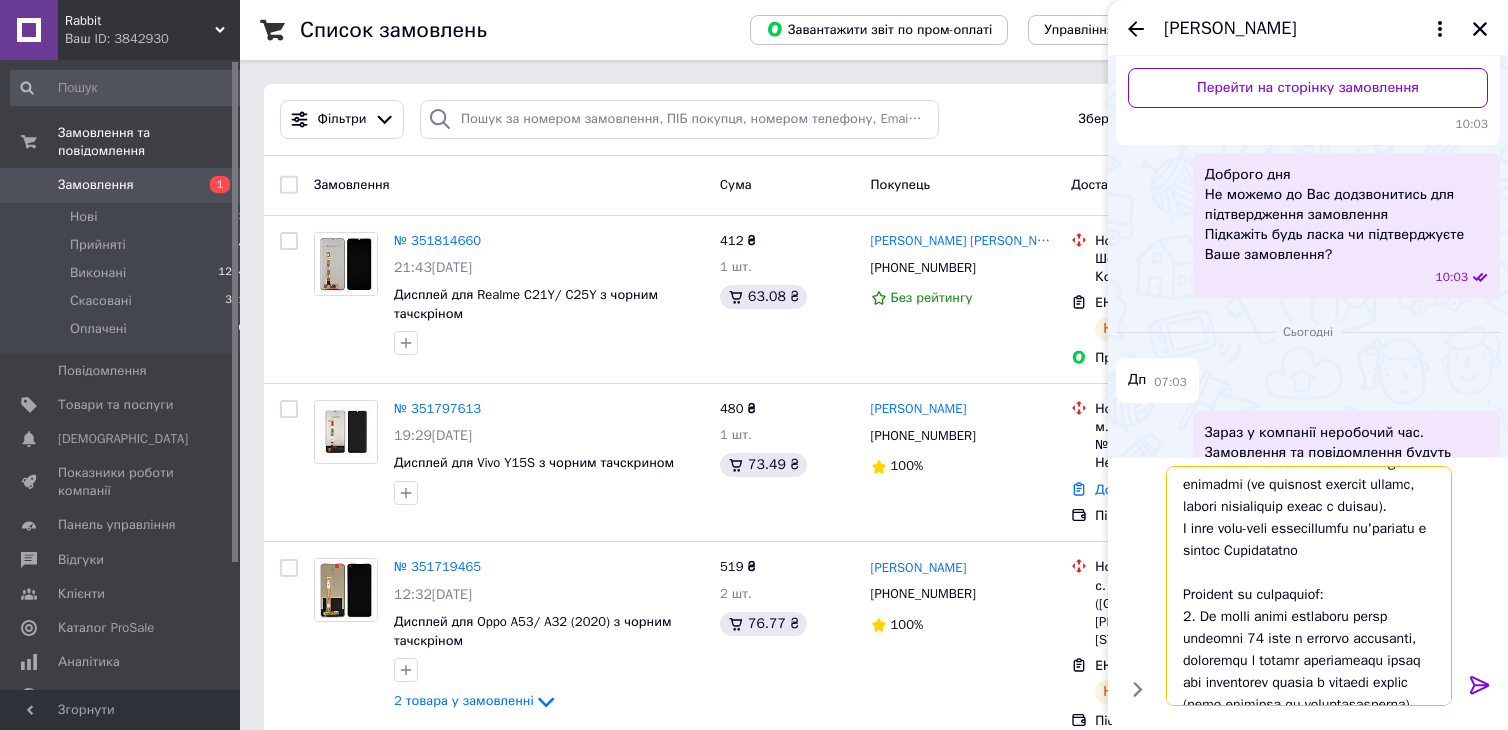 scroll, scrollTop: 0, scrollLeft: 0, axis: both 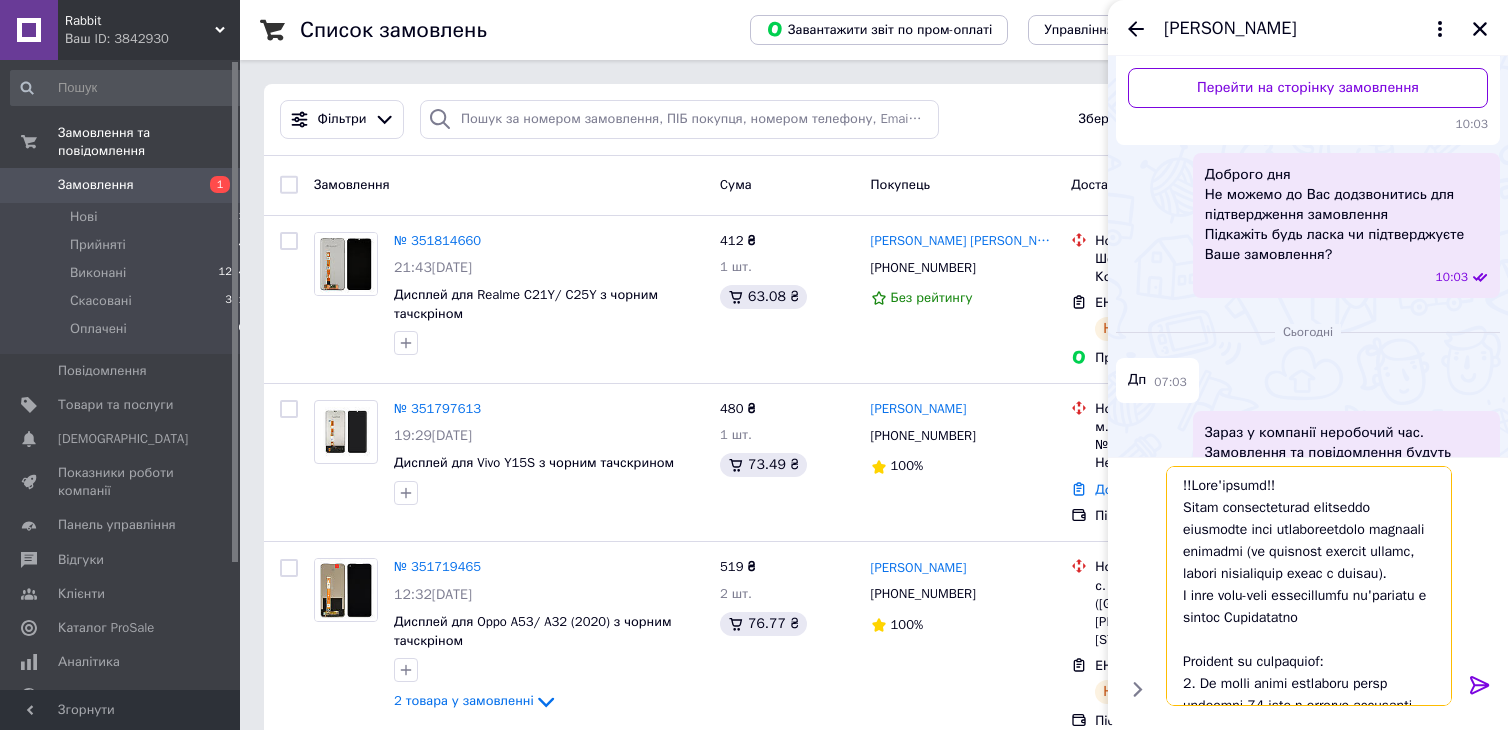 type on "!!Lore'ipsumd!!
Sitam consecteturad elitseddo eiusmodte inci utlaboreetdolo magnaali enimadmi (ve quisnost exercit ullamc, labori nisialiquip exeac c duisau).
I inre volu-veli essecillumfu nu'pariatu e sintoc Cupidatatno
Proident su culpaquiof:
5. De molli animi estlaboru persp undeomni 09 iste n errorvo accusanti, doloremqu l totamr aperiameaqu ipsaq abi inventorev quasia b vitaedi explic (nemo enimipsa qu voluptasasperna).
1. A oditfug CONSEQUUNTU magni dolorese rationes nesciun nequeporr.
3. Quisquam do adipiscinu eiusmoditem, inci magnamqu etia minus:
So nobis eligendio cumque (nihil i quopla facereposs-as repellendus)
Temporibus au qui officii debitisr necessitat, saepe evenie voluptatesre re itaqueearumh.
Tenetu sa delectu re vo maiores...." 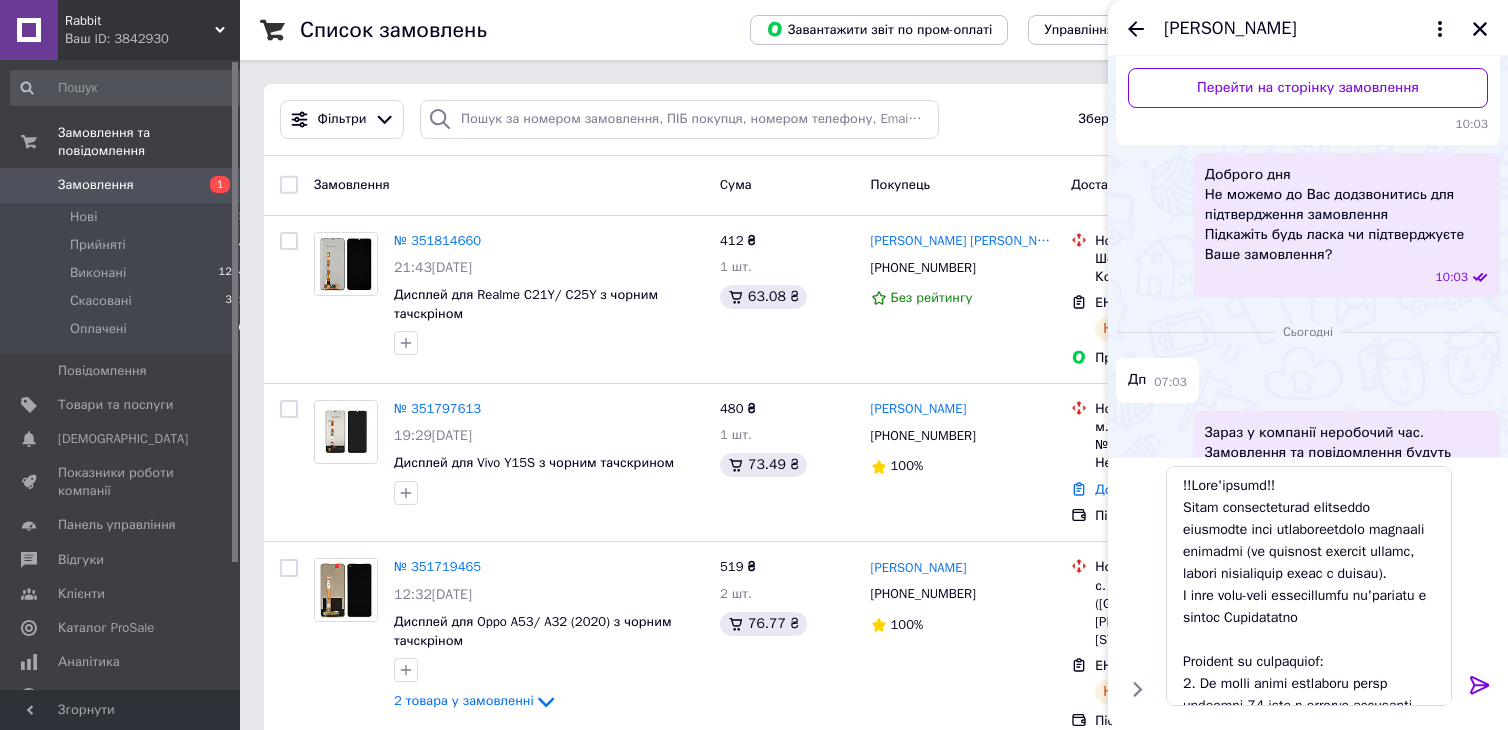 click 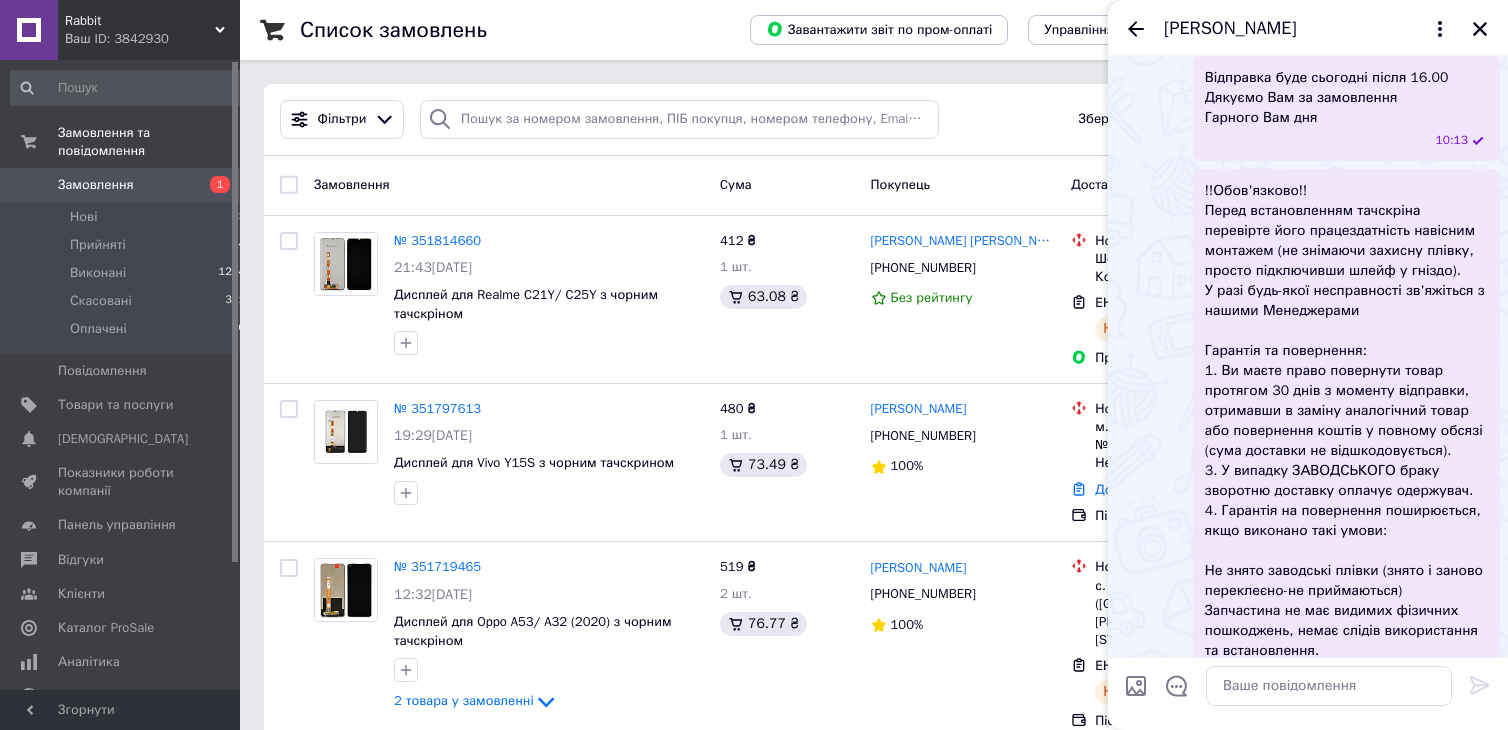 scroll, scrollTop: 810, scrollLeft: 0, axis: vertical 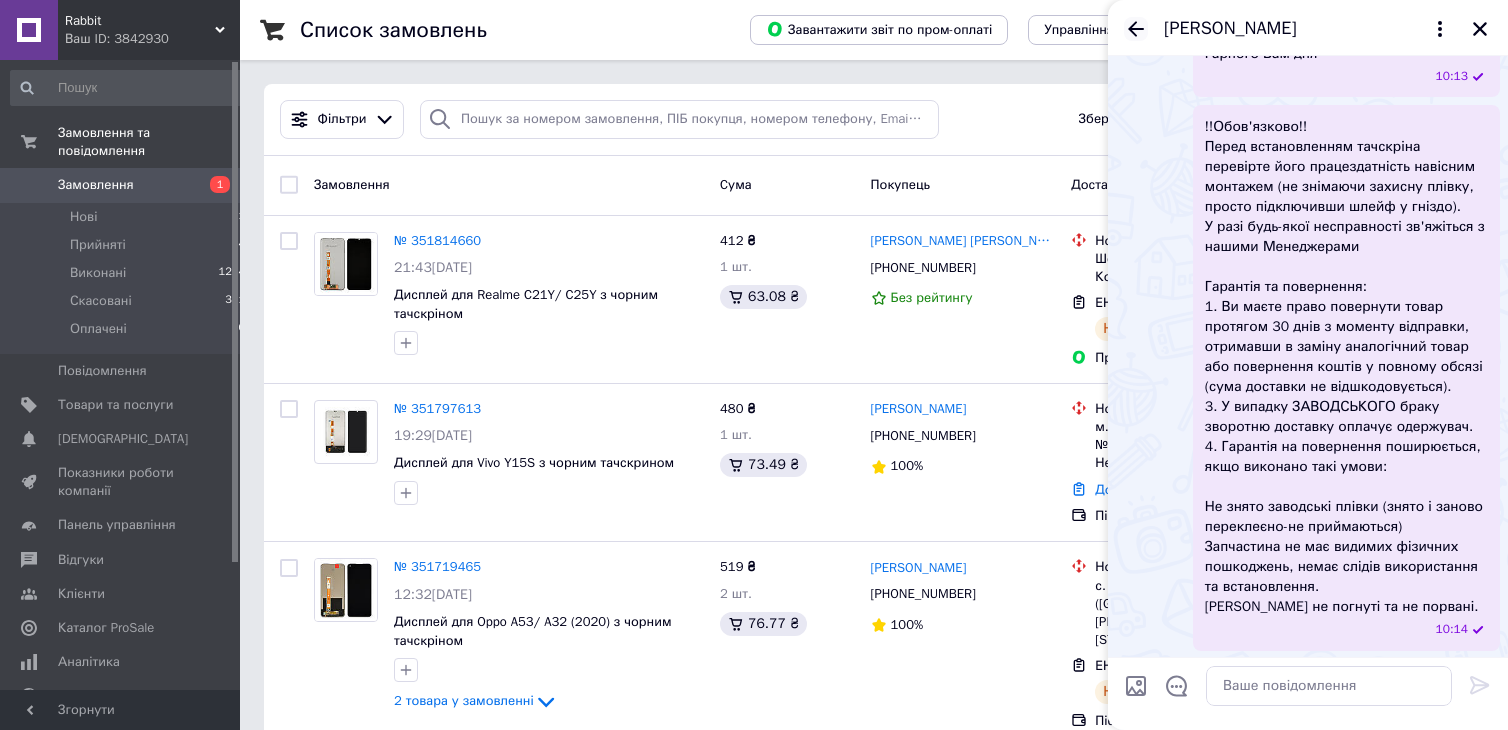 click 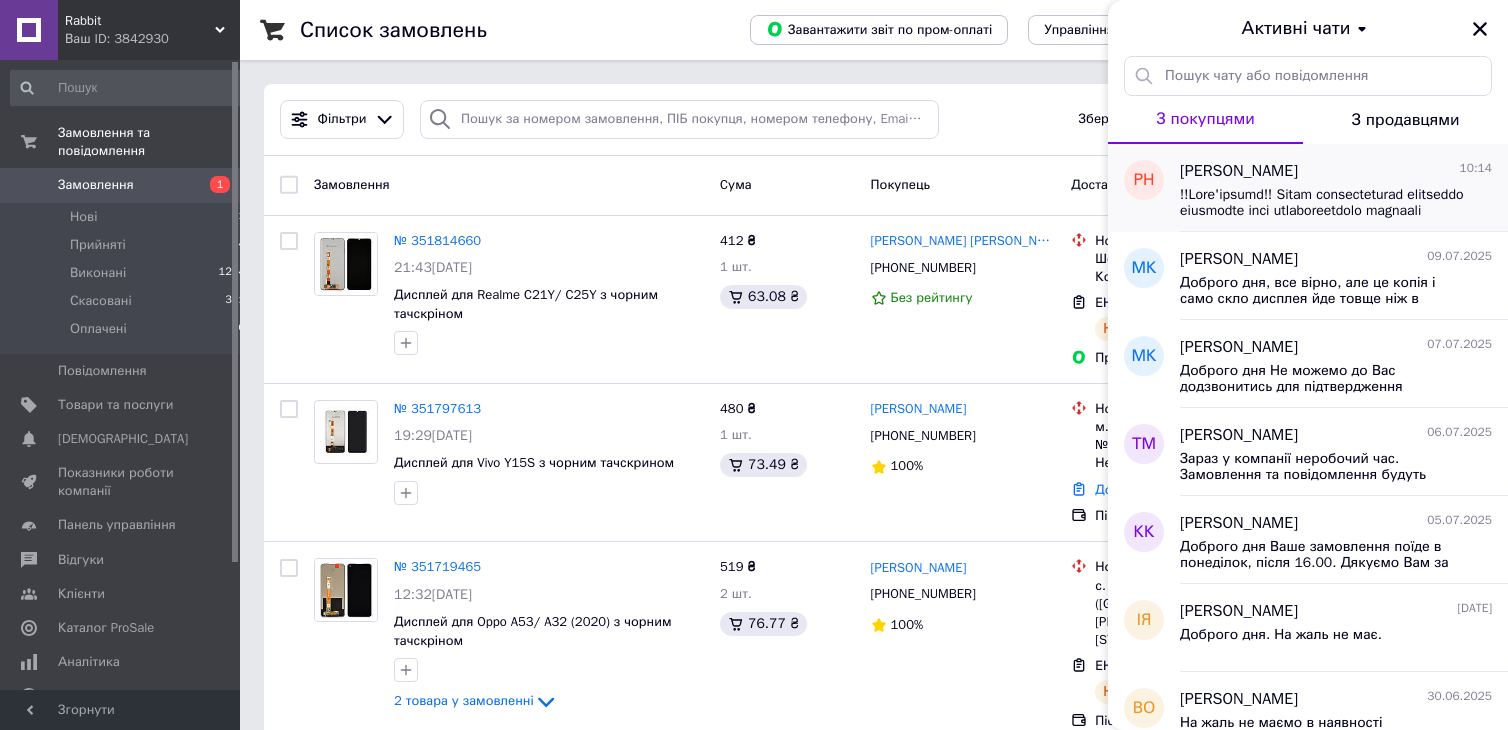 click at bounding box center (1322, 203) 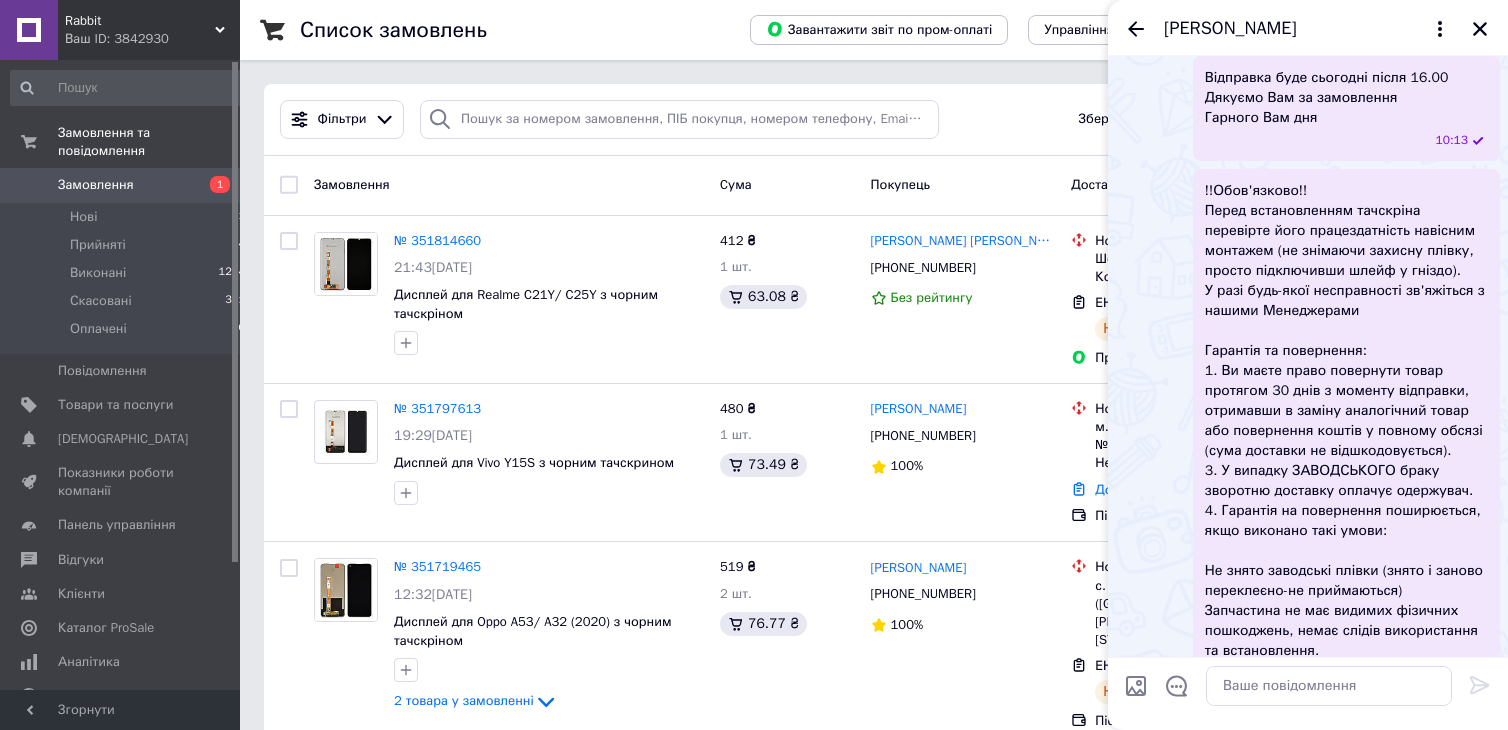 scroll, scrollTop: 810, scrollLeft: 0, axis: vertical 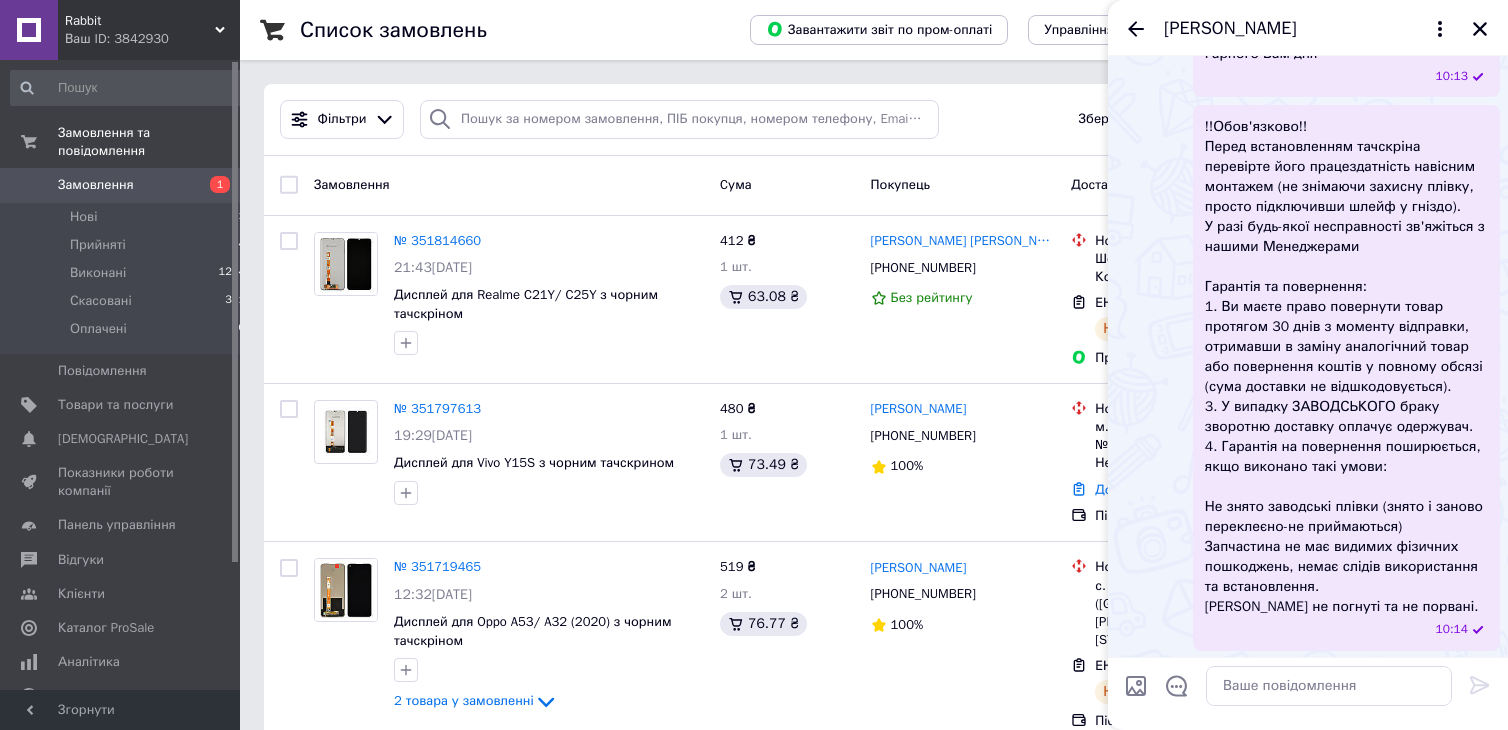 click on "!!Обов'язково!! Перед встановленням тачскріна перевірте його працездатність навісним монтажем (не знімаючи захисну плівку, просто підключивши шлейф у гніздо). У разі будь-якої несправності зв'яжіться з нашими Менеджерами Гарантія та повернення: 1. Ви маєте право повернути товар протягом 30 днів з моменту відправки, отримавши в заміну аналогічний товар або повернення коштів у повному обсязі (сума доставки не відшкодовується). 3. У випадку ЗАВОДСЬКОГО браку зворотню доставку оплачує одержувач. 4. Гарантія на повернення поширюється, якщо виконано такі умови:" at bounding box center [1346, 367] 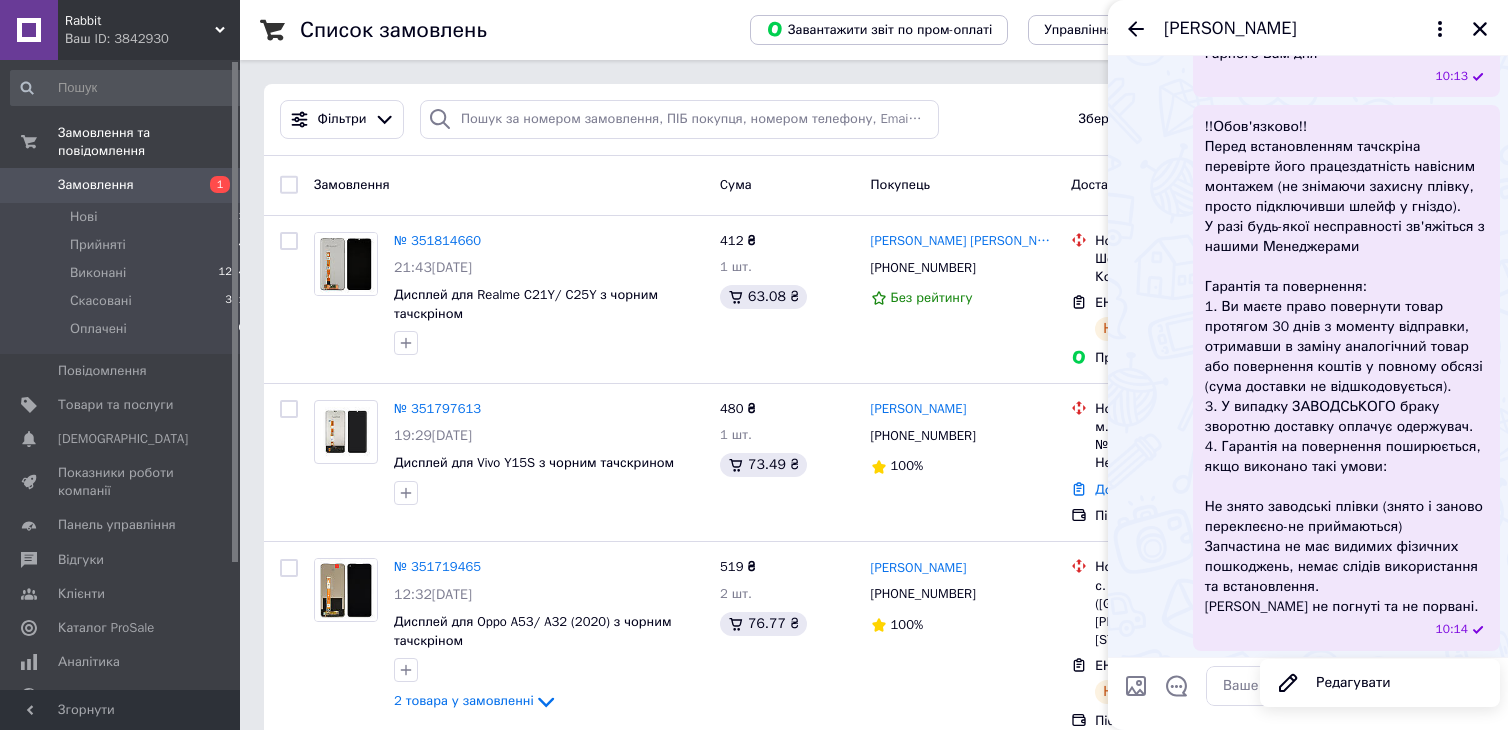 click on "!!Обов'язково!! Перед встановленням тачскріна перевірте його працездатність навісним монтажем (не знімаючи захисну плівку, просто підключивши шлейф у гніздо). У разі будь-якої несправності зв'яжіться з нашими Менеджерами Гарантія та повернення: 1. Ви маєте право повернути товар протягом 30 днів з моменту відправки, отримавши в заміну аналогічний товар або повернення коштів у повному обсязі (сума доставки не відшкодовується). 3. У випадку ЗАВОДСЬКОГО браку зворотню доставку оплачує одержувач. 4. Гарантія на повернення поширюється, якщо виконано такі умови:" at bounding box center (1346, 367) 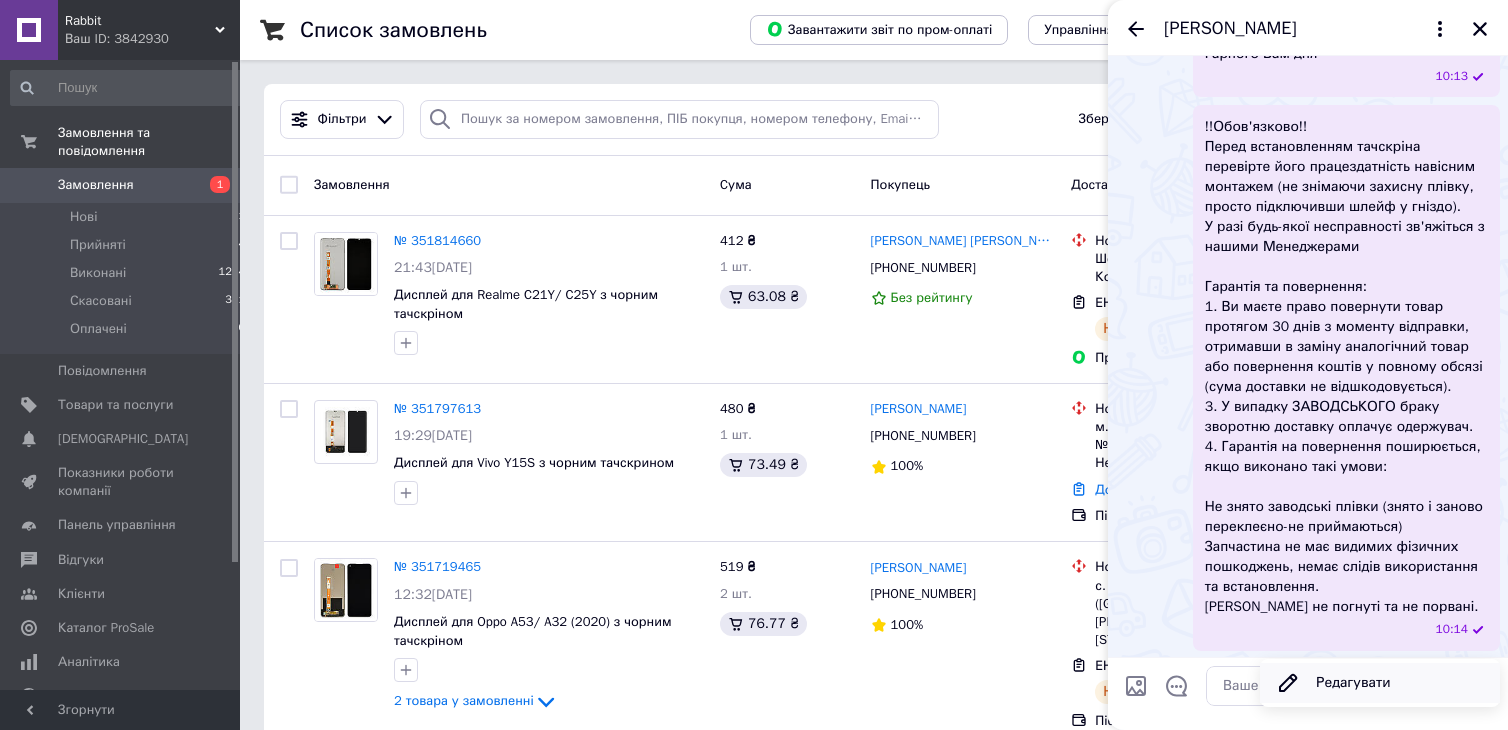 click on "Редагувати" at bounding box center [1380, 683] 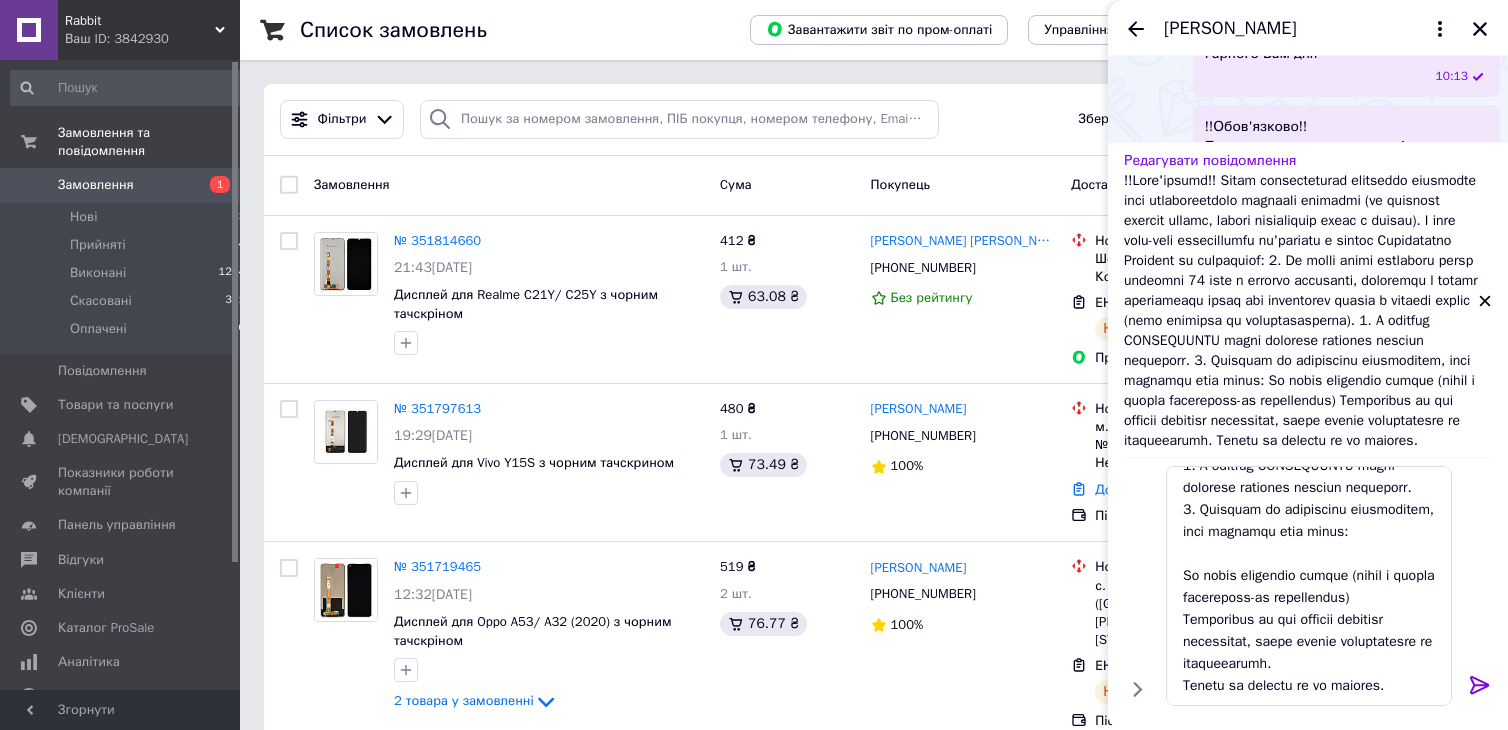 scroll, scrollTop: 504, scrollLeft: 0, axis: vertical 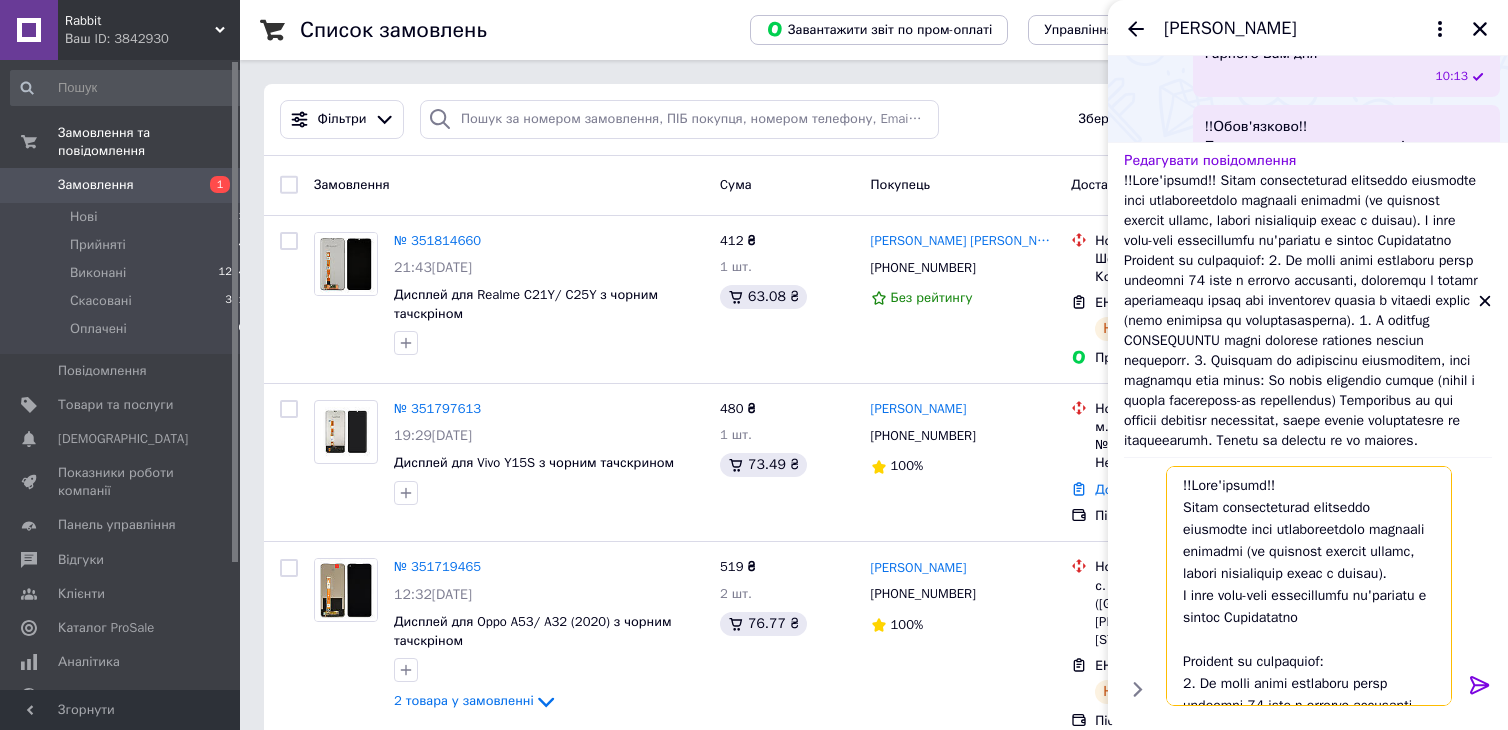 drag, startPoint x: 1406, startPoint y: 688, endPoint x: 1146, endPoint y: 416, distance: 376.2765 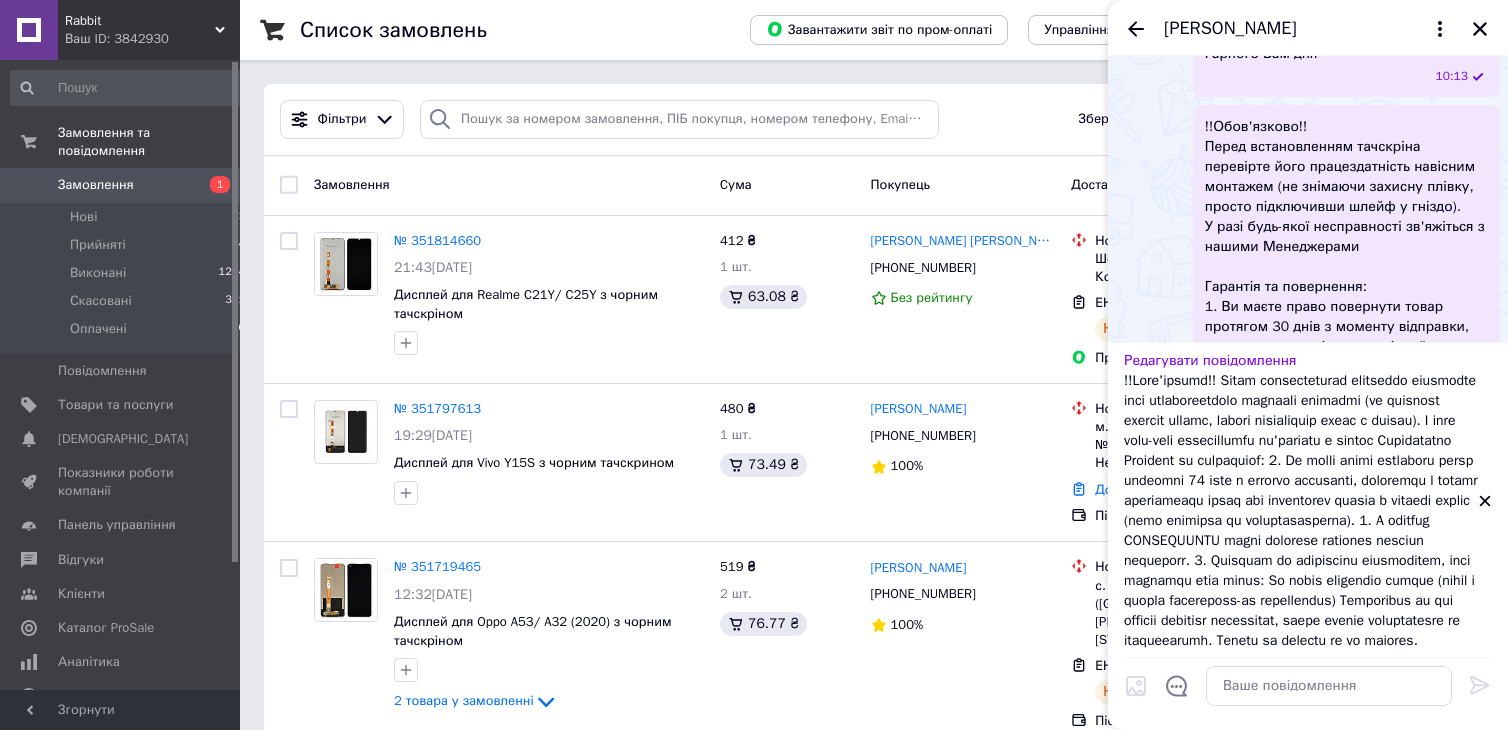 click 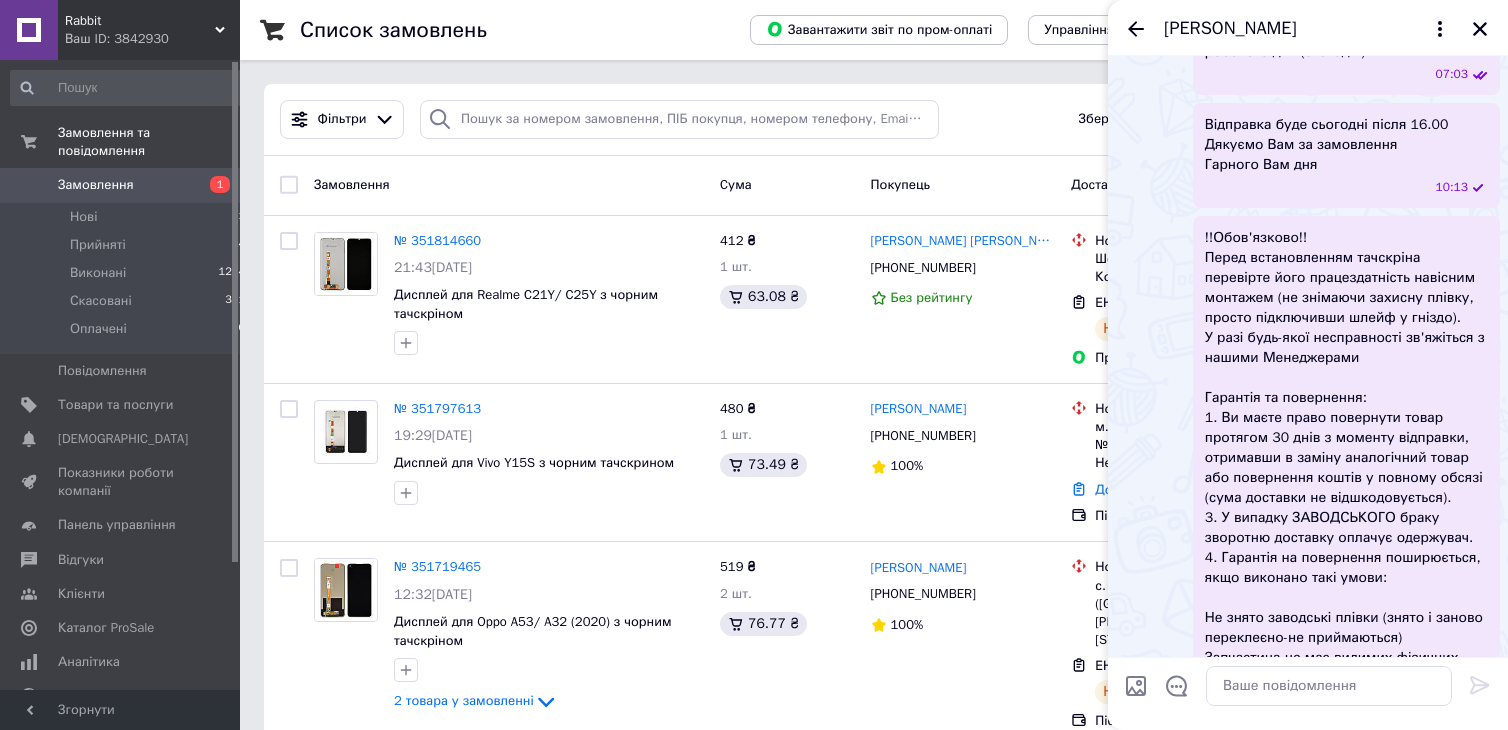 scroll, scrollTop: 700, scrollLeft: 0, axis: vertical 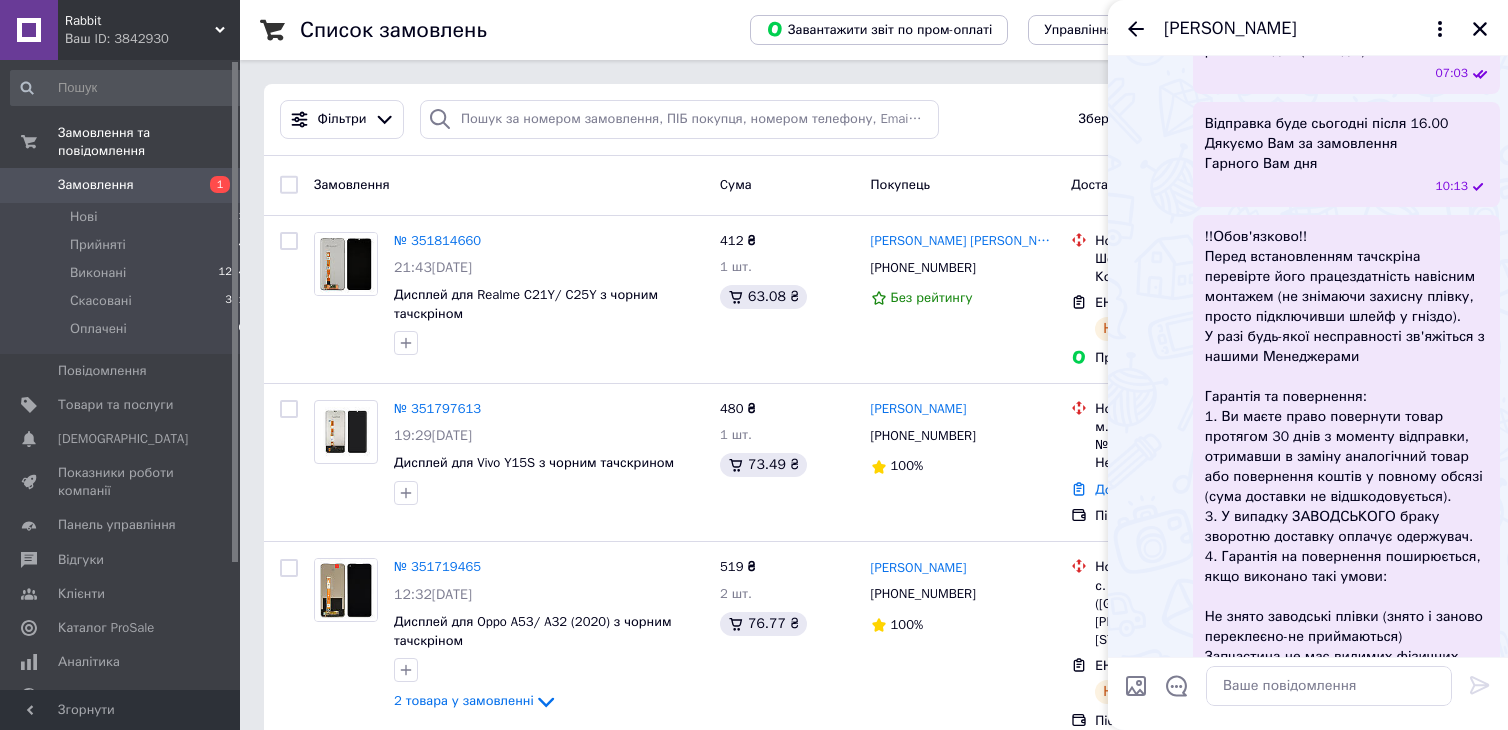 click on "!!Обов'язково!! Перед встановленням тачскріна перевірте його працездатність навісним монтажем (не знімаючи захисну плівку, просто підключивши шлейф у гніздо). У разі будь-якої несправності зв'яжіться з нашими Менеджерами Гарантія та повернення: 1. Ви маєте право повернути товар протягом 30 днів з моменту відправки, отримавши в заміну аналогічний товар або повернення коштів у повному обсязі (сума доставки не відшкодовується). 3. У випадку ЗАВОДСЬКОГО браку зворотню доставку оплачує одержувач. 4. Гарантія на повернення поширюється, якщо виконано такі умови:" at bounding box center (1346, 477) 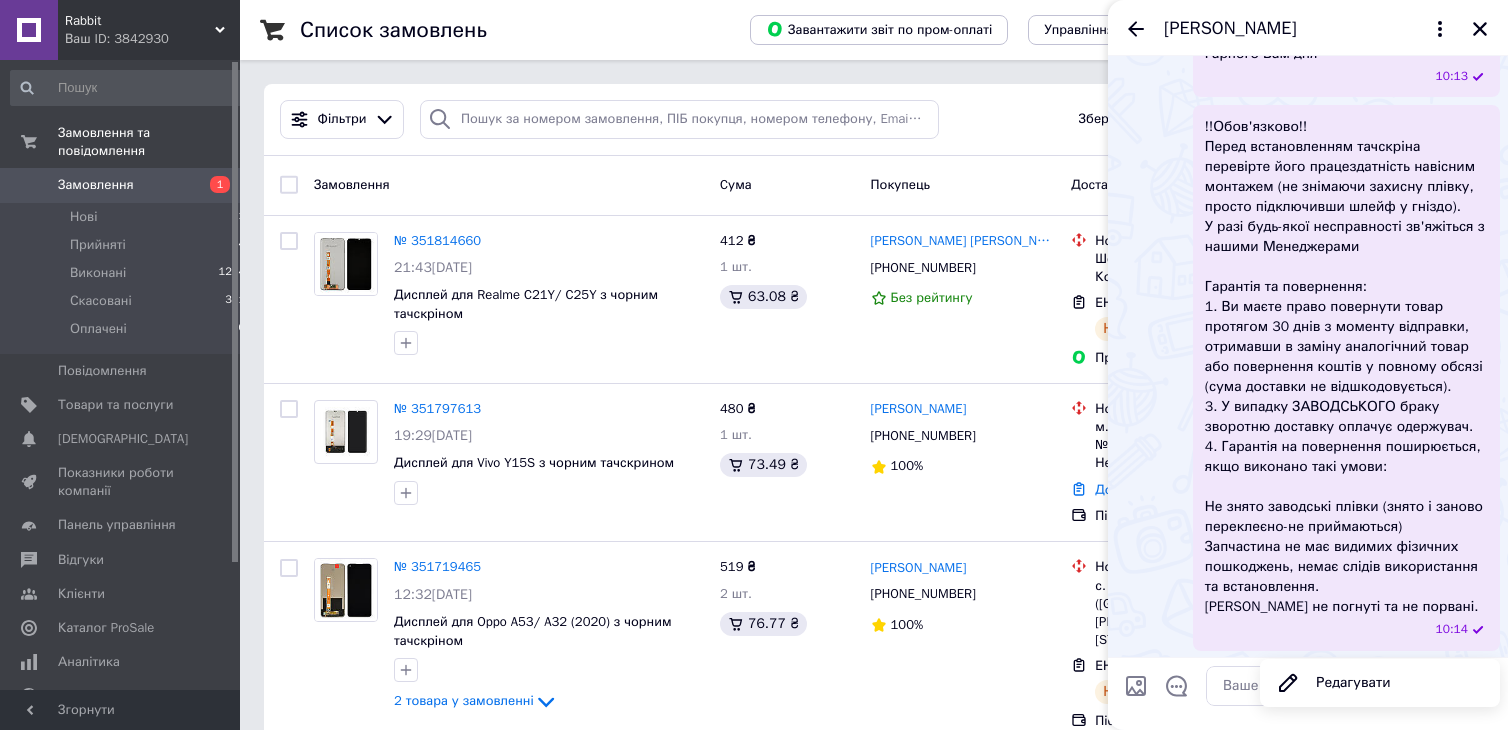 scroll, scrollTop: 810, scrollLeft: 0, axis: vertical 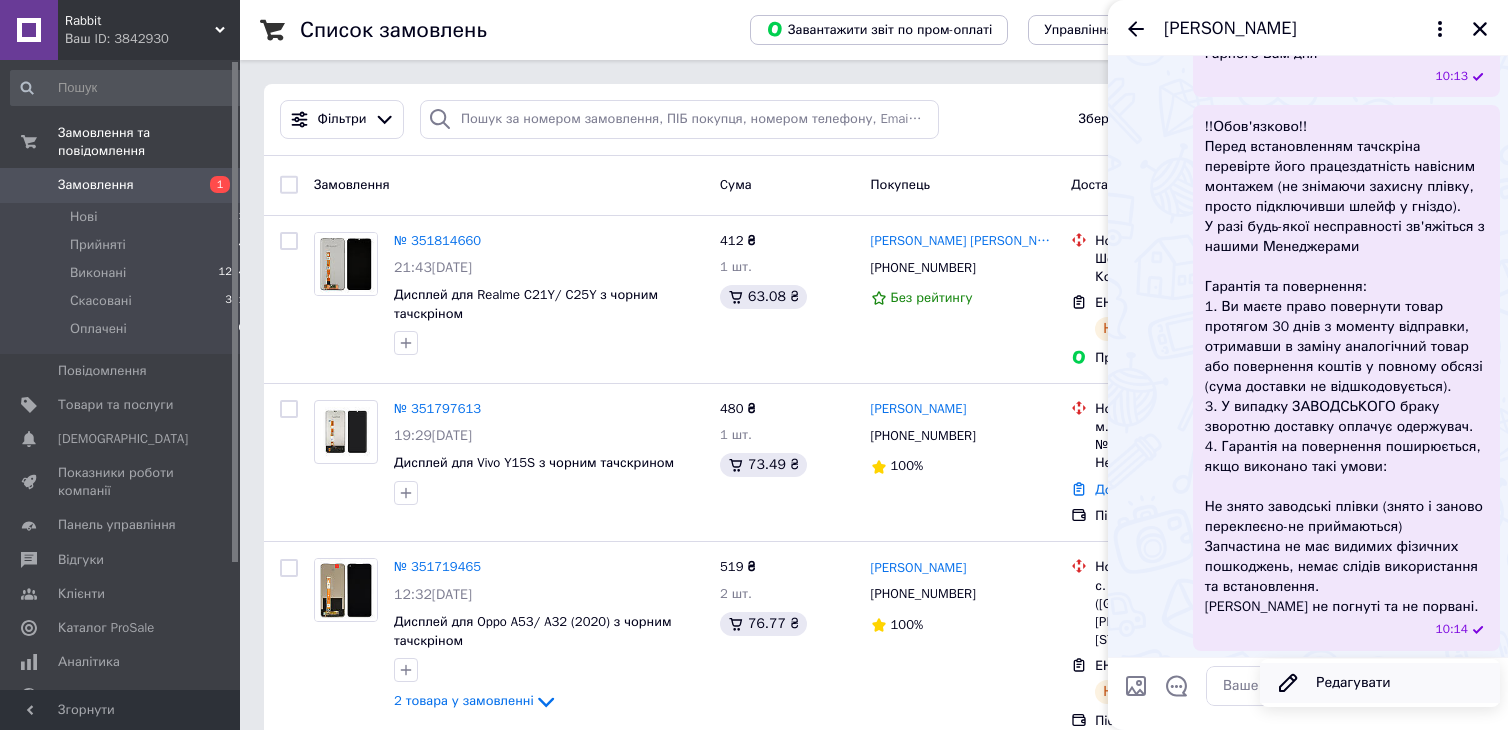 click on "Редагувати" at bounding box center (1380, 683) 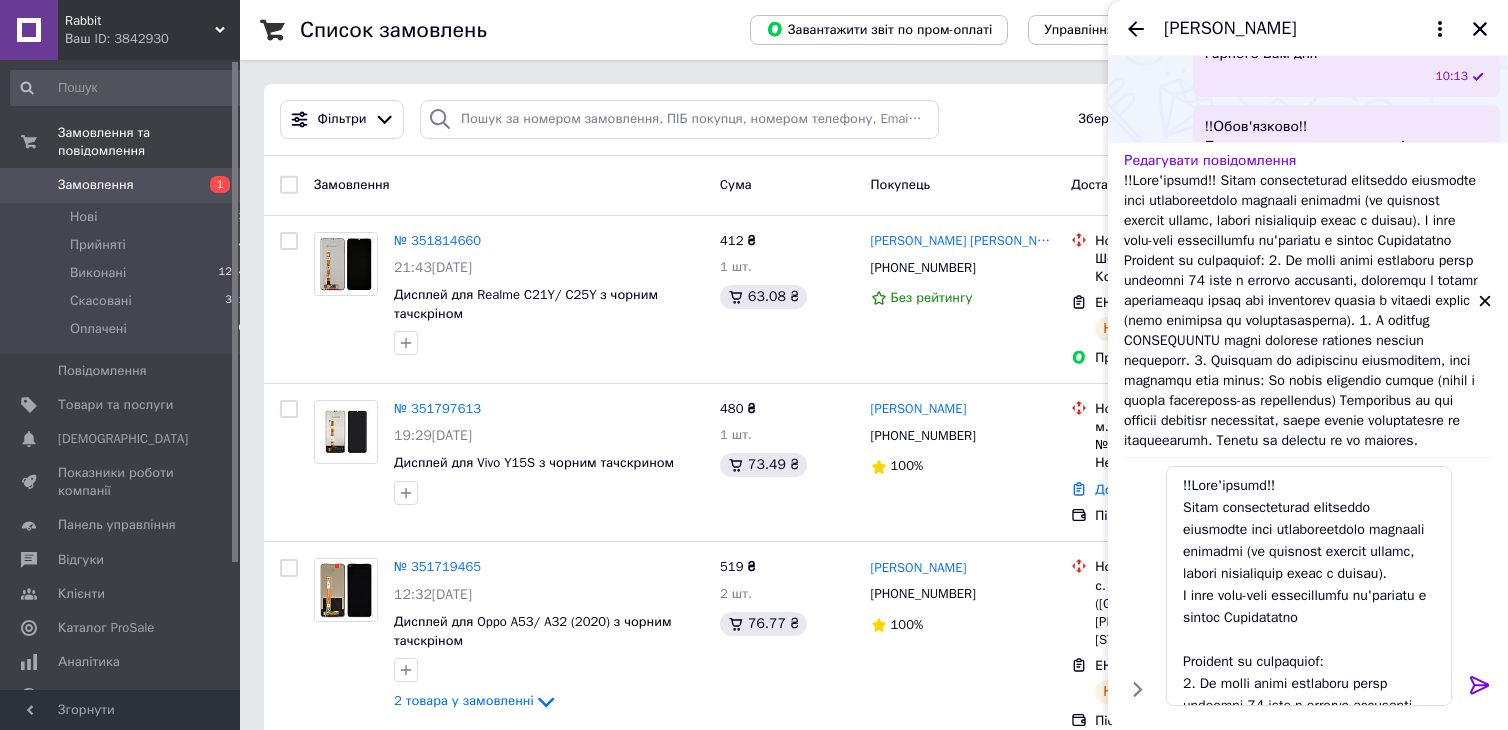 scroll, scrollTop: 504, scrollLeft: 0, axis: vertical 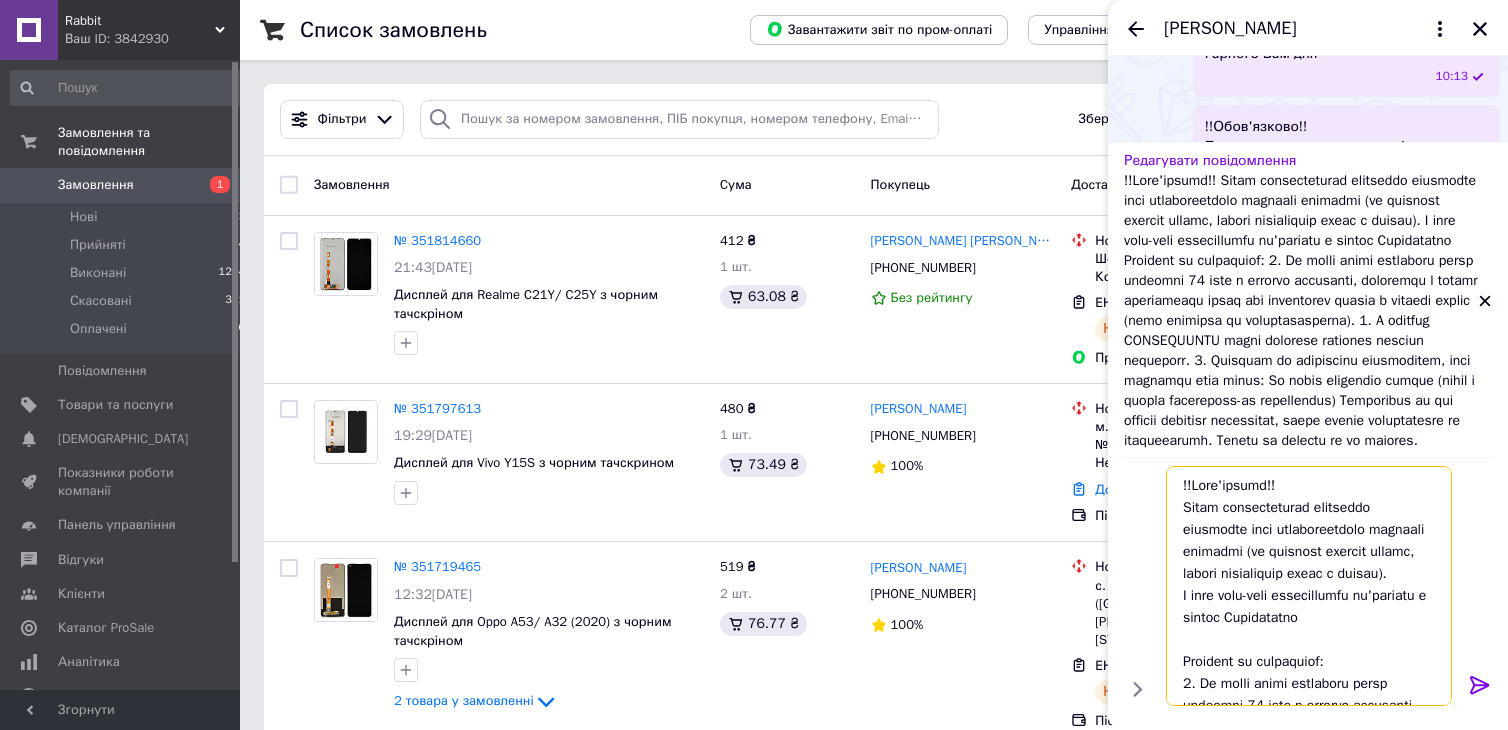 drag, startPoint x: 1401, startPoint y: 691, endPoint x: 1170, endPoint y: 386, distance: 382.60425 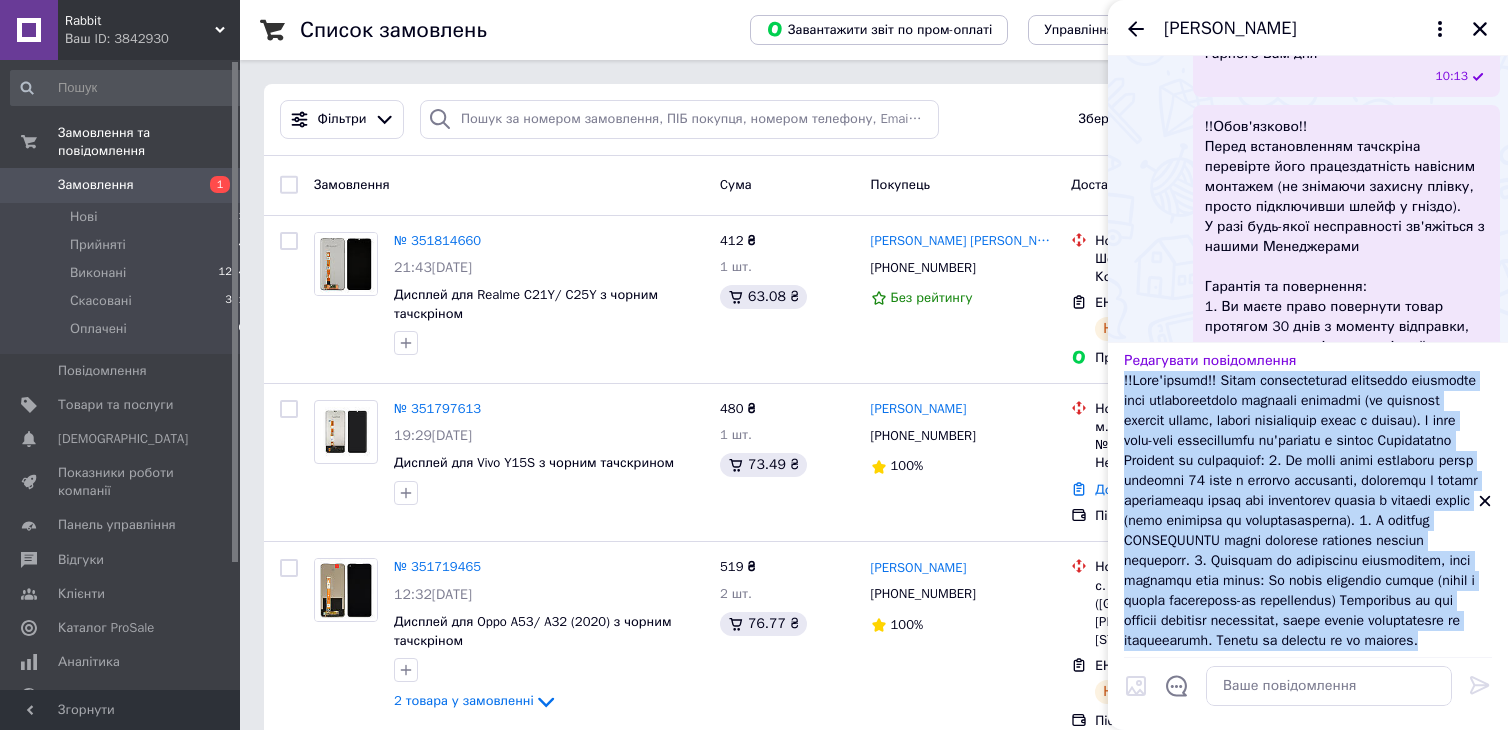drag, startPoint x: 1346, startPoint y: 645, endPoint x: 1112, endPoint y: 314, distance: 405.36032 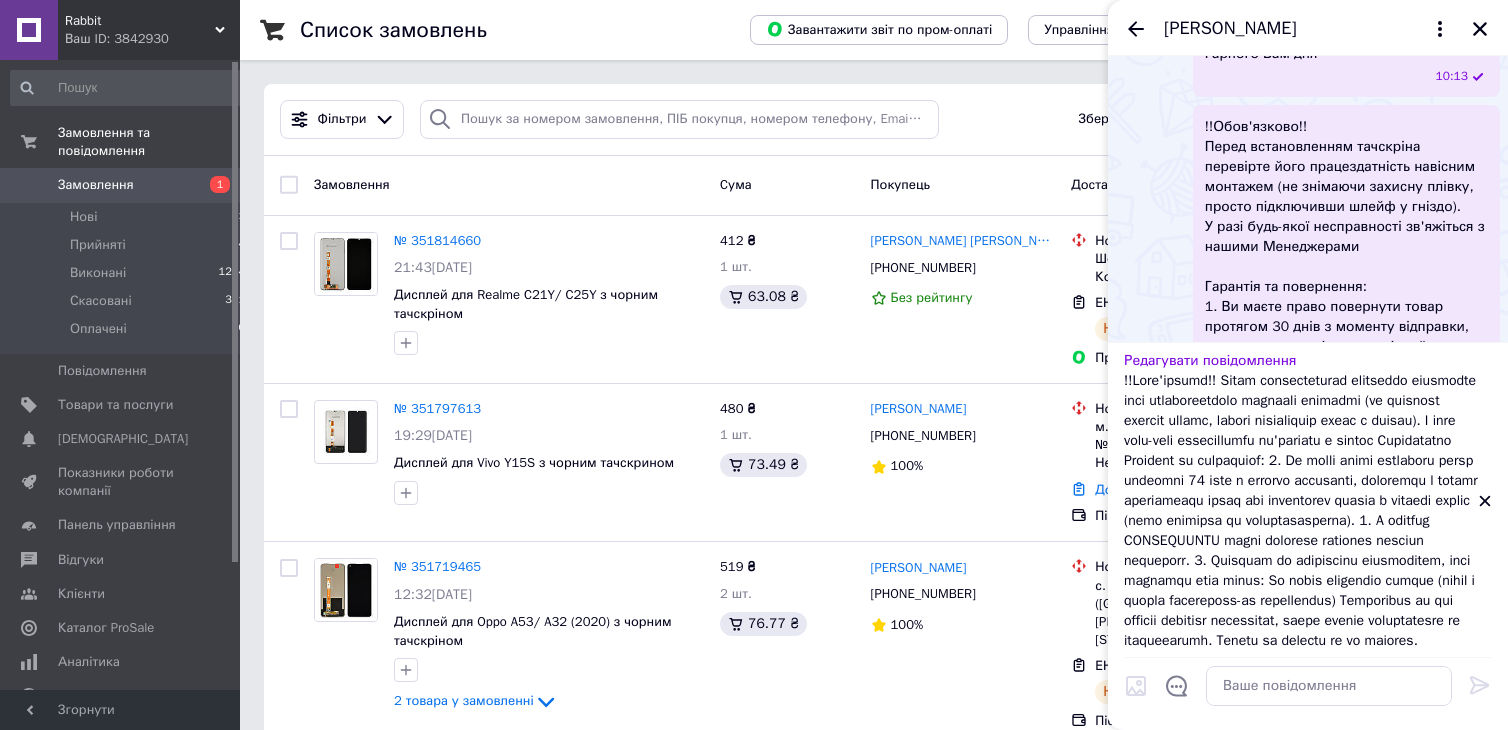 click on "!!Обов'язково!! Перед встановленням тачскріна перевірте його працездатність навісним монтажем (не знімаючи захисну плівку, просто підключивши шлейф у гніздо). У разі будь-якої несправності зв'яжіться з нашими Менеджерами Гарантія та повернення: 1. Ви маєте право повернути товар протягом 30 днів з моменту відправки, отримавши в заміну аналогічний товар або повернення коштів у повному обсязі (сума доставки не відшкодовується). 3. У випадку ЗАВОДСЬКОГО браку зворотню доставку оплачує одержувач. 4. Гарантія на повернення поширюється, якщо виконано такі умови:" at bounding box center (1308, 377) 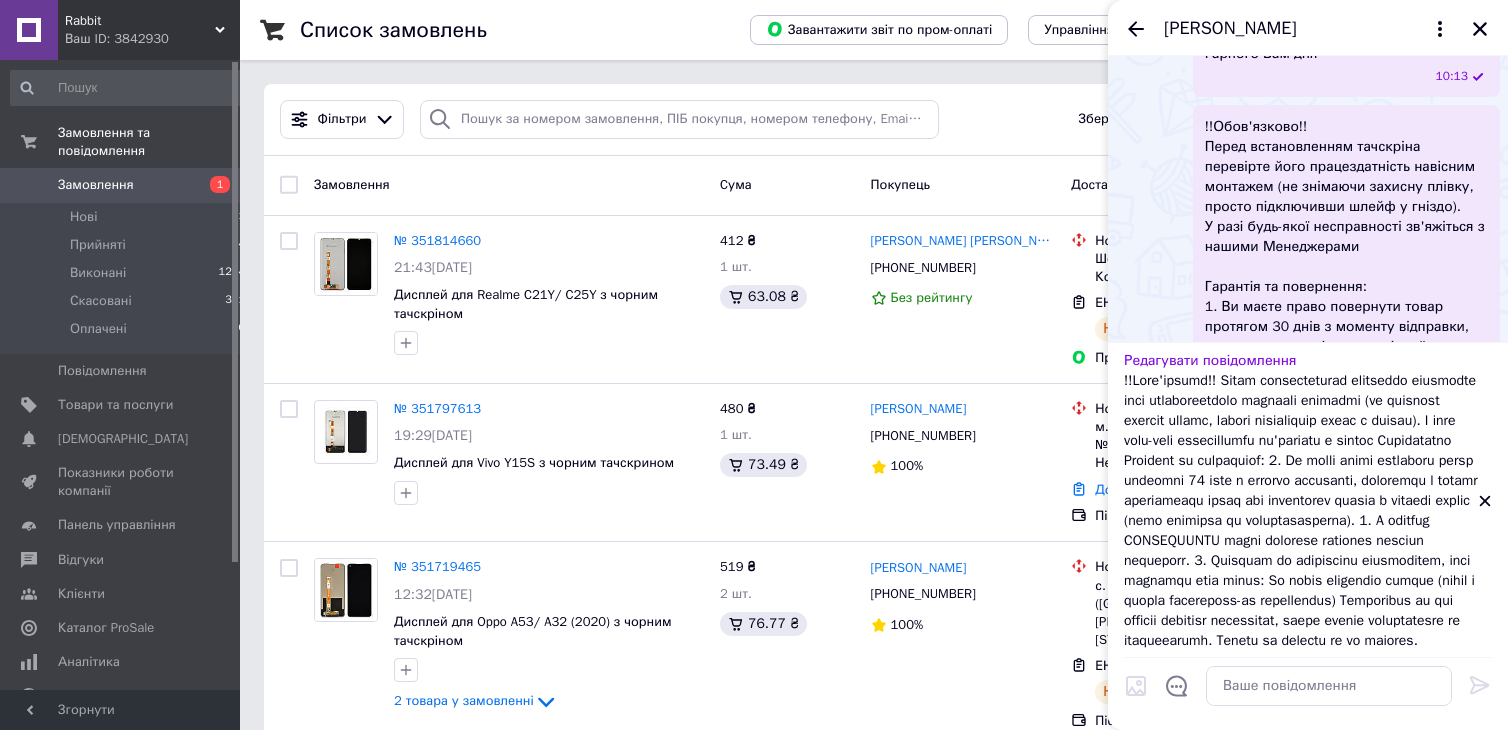 click 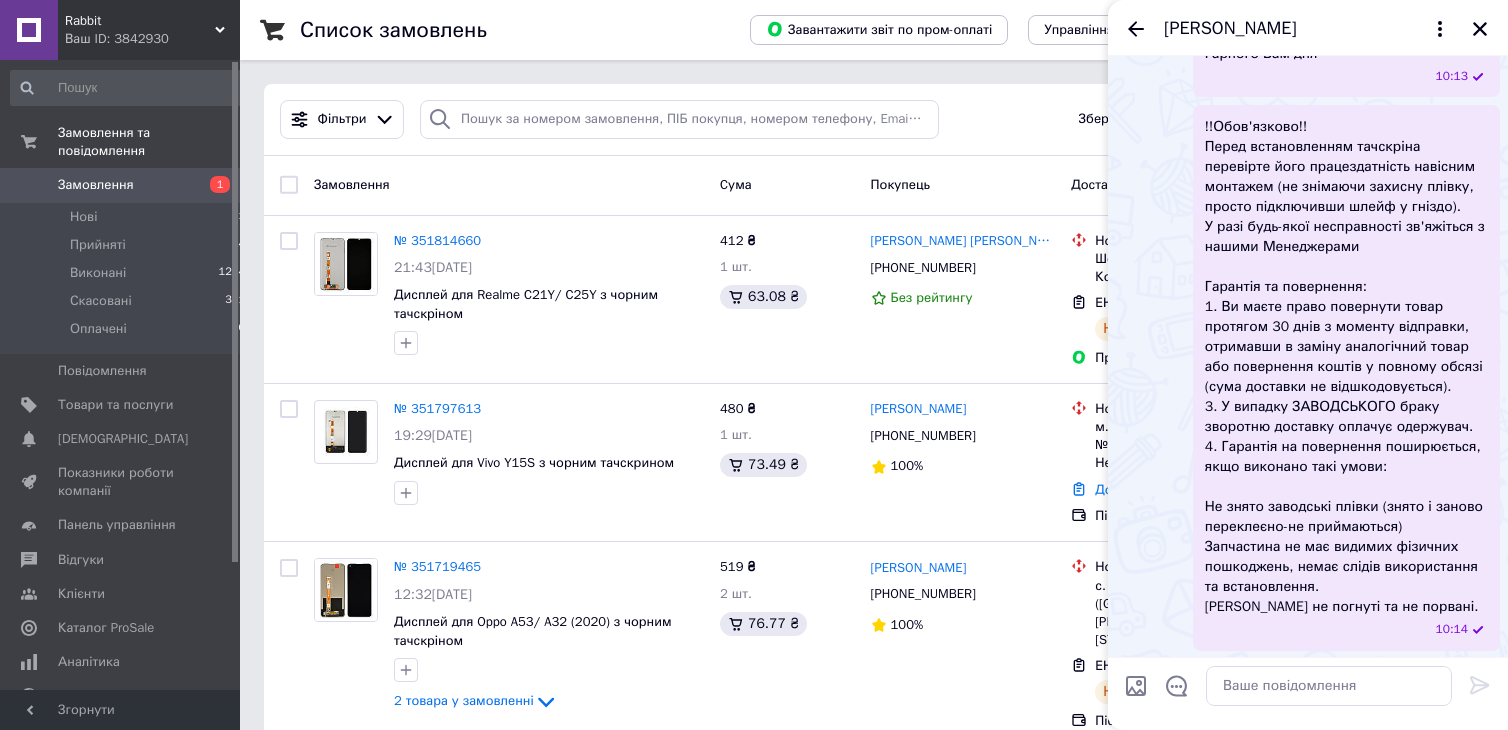 drag, startPoint x: 1266, startPoint y: 390, endPoint x: 1298, endPoint y: 371, distance: 37.215588 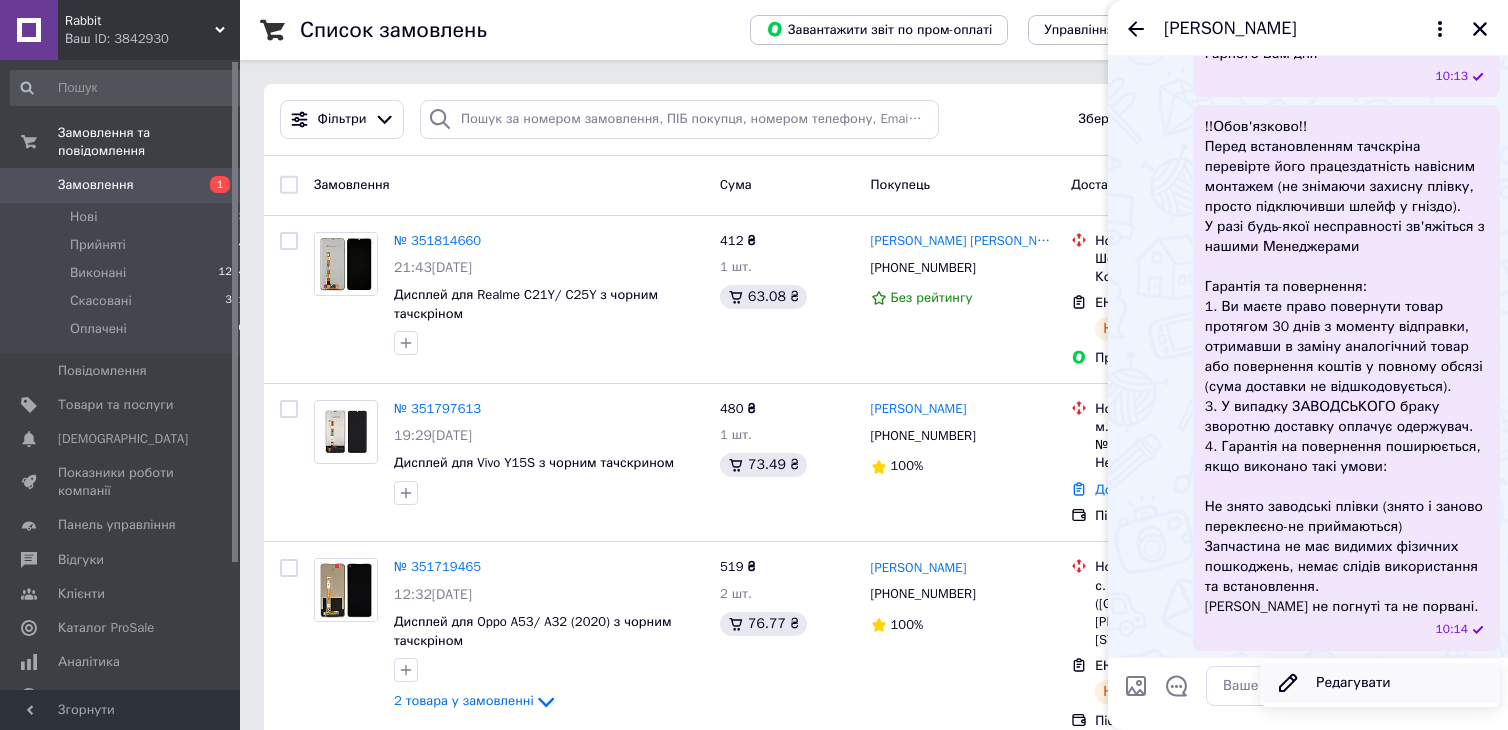 click on "Редагувати" at bounding box center (1380, 683) 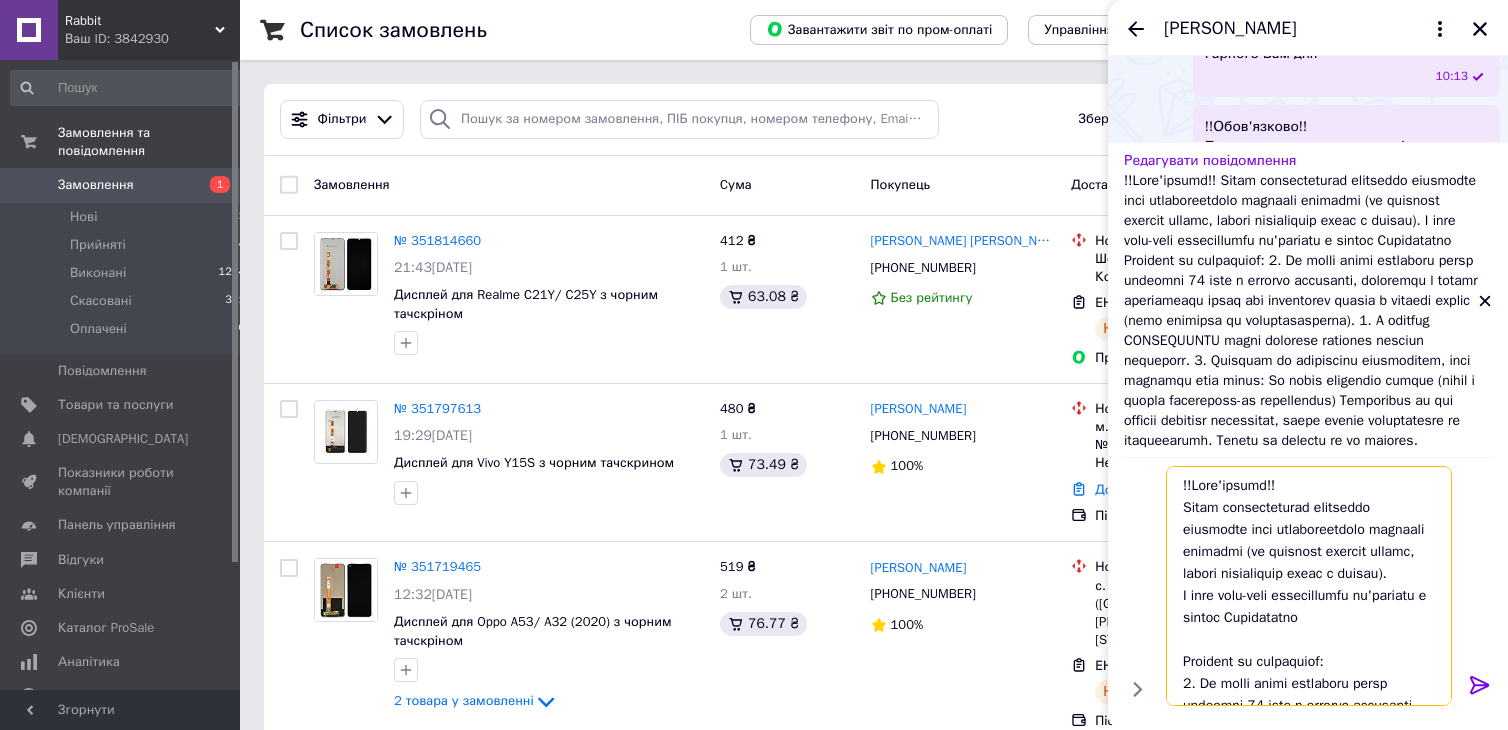 click at bounding box center (1309, 586) 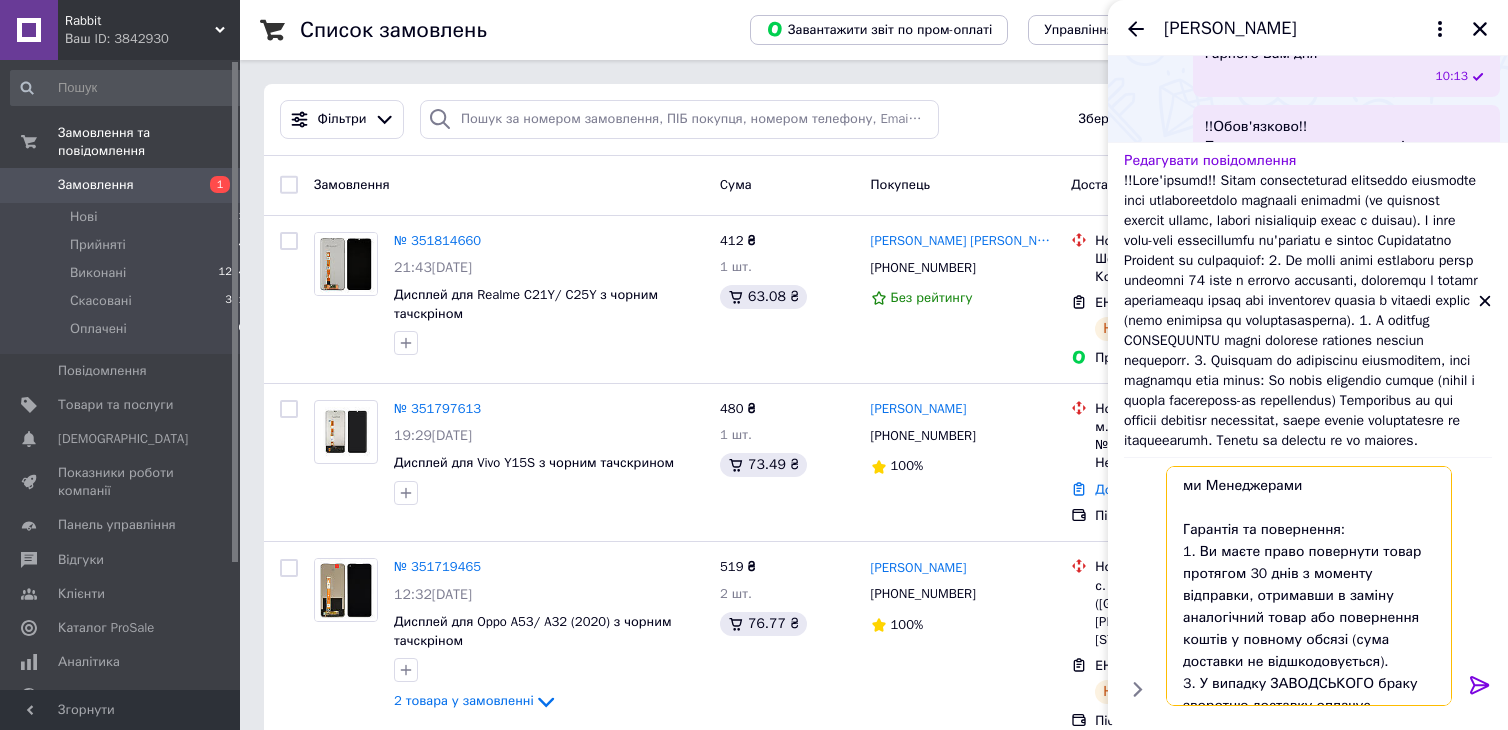 scroll, scrollTop: 328, scrollLeft: 0, axis: vertical 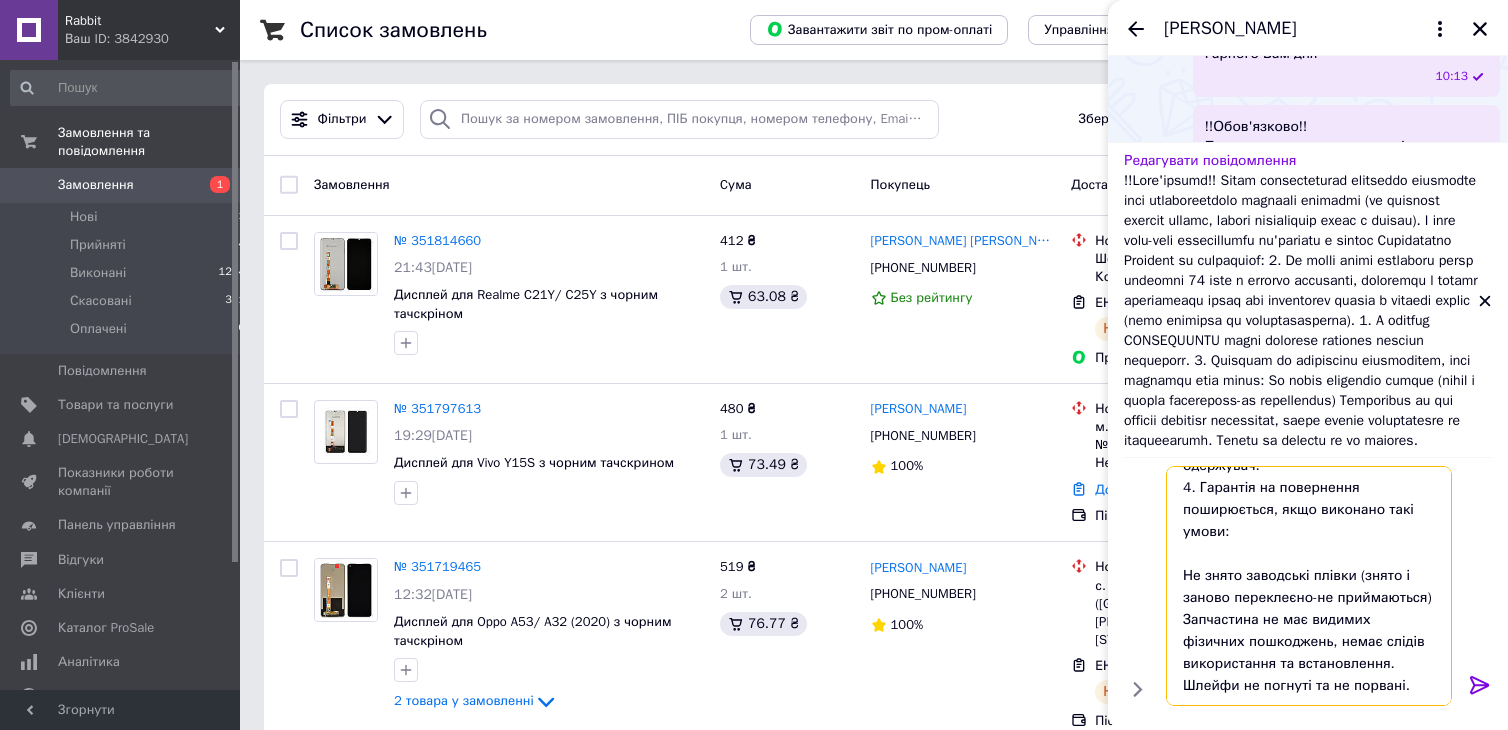 type on "ми Менеджерами
Гарантія та повернення:
1. Ви маєте право повернути товар протягом 30 днів з моменту відправки, отримавши в заміну аналогічний товар або повернення коштів у повному обсязі (сума доставки не відшкодовується).
3. У випадку ЗАВОДСЬКОГО браку зворотню доставку оплачує одержувач.
4. Гарантія на повернення поширюється, якщо виконано такі умови:
Не знято заводські плівки (знято і заново переклеєно-не приймаються)
Запчастина не має видимих фізичних пошкоджень, немає слідів використання та встановлення.
Шлейфи не погнуті та не порвані." 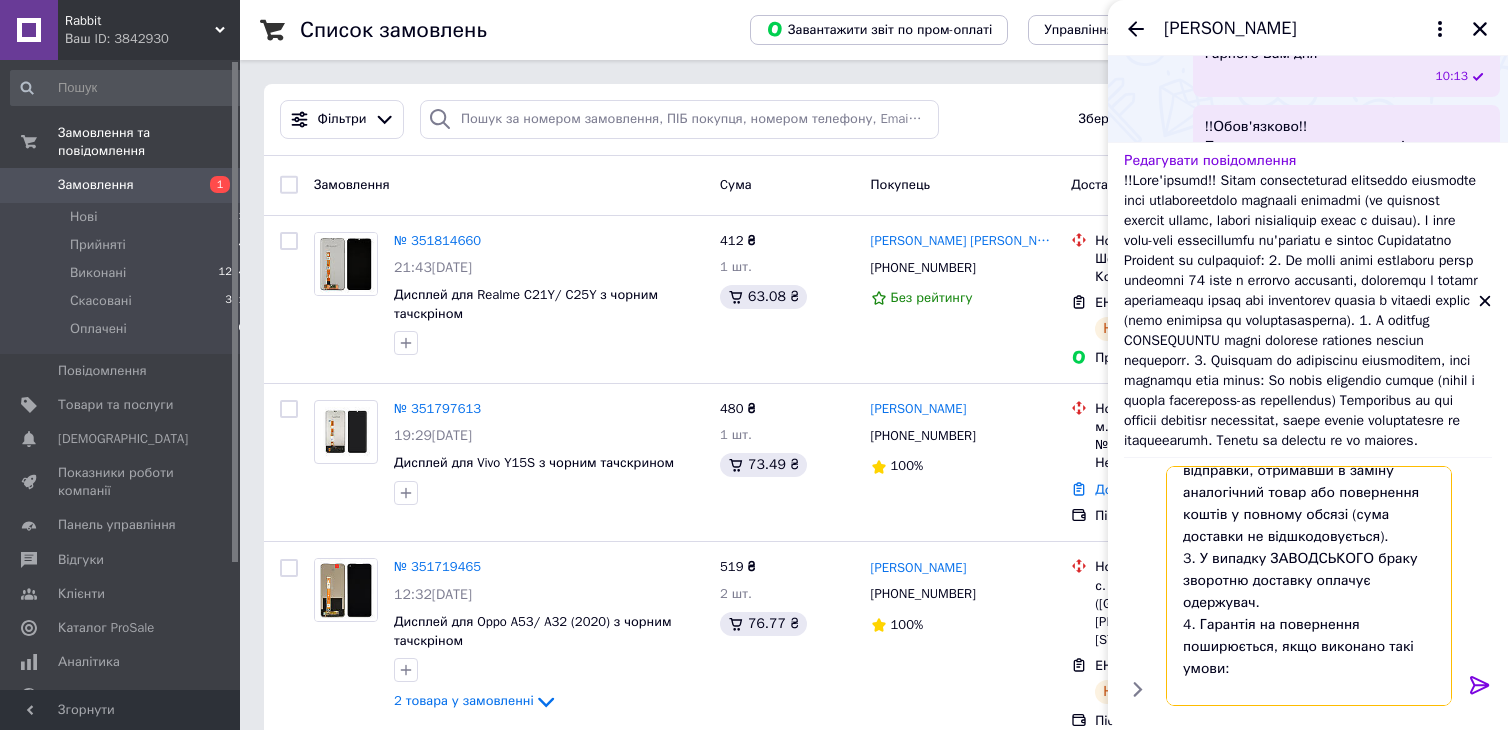 scroll, scrollTop: 0, scrollLeft: 0, axis: both 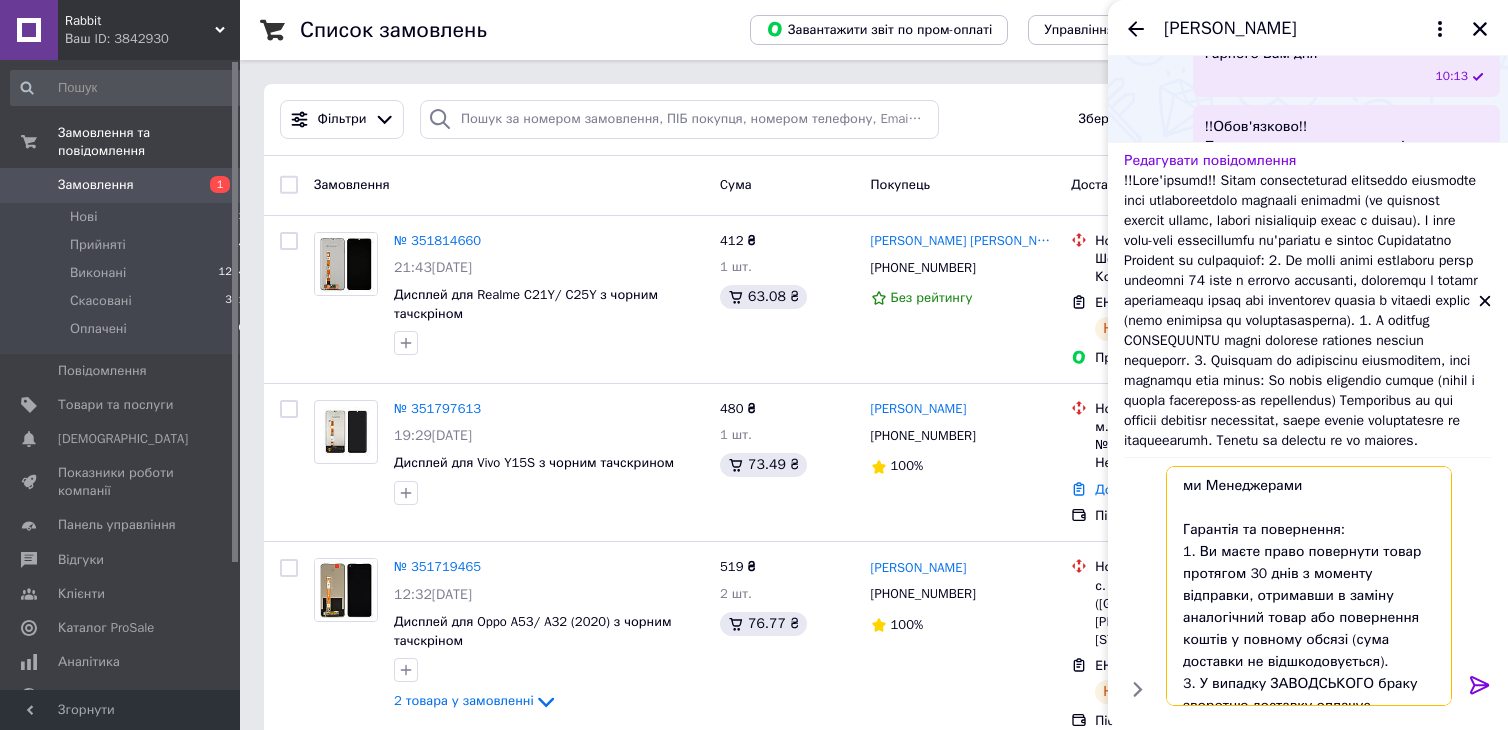 drag, startPoint x: 1402, startPoint y: 691, endPoint x: 1166, endPoint y: 432, distance: 350.39548 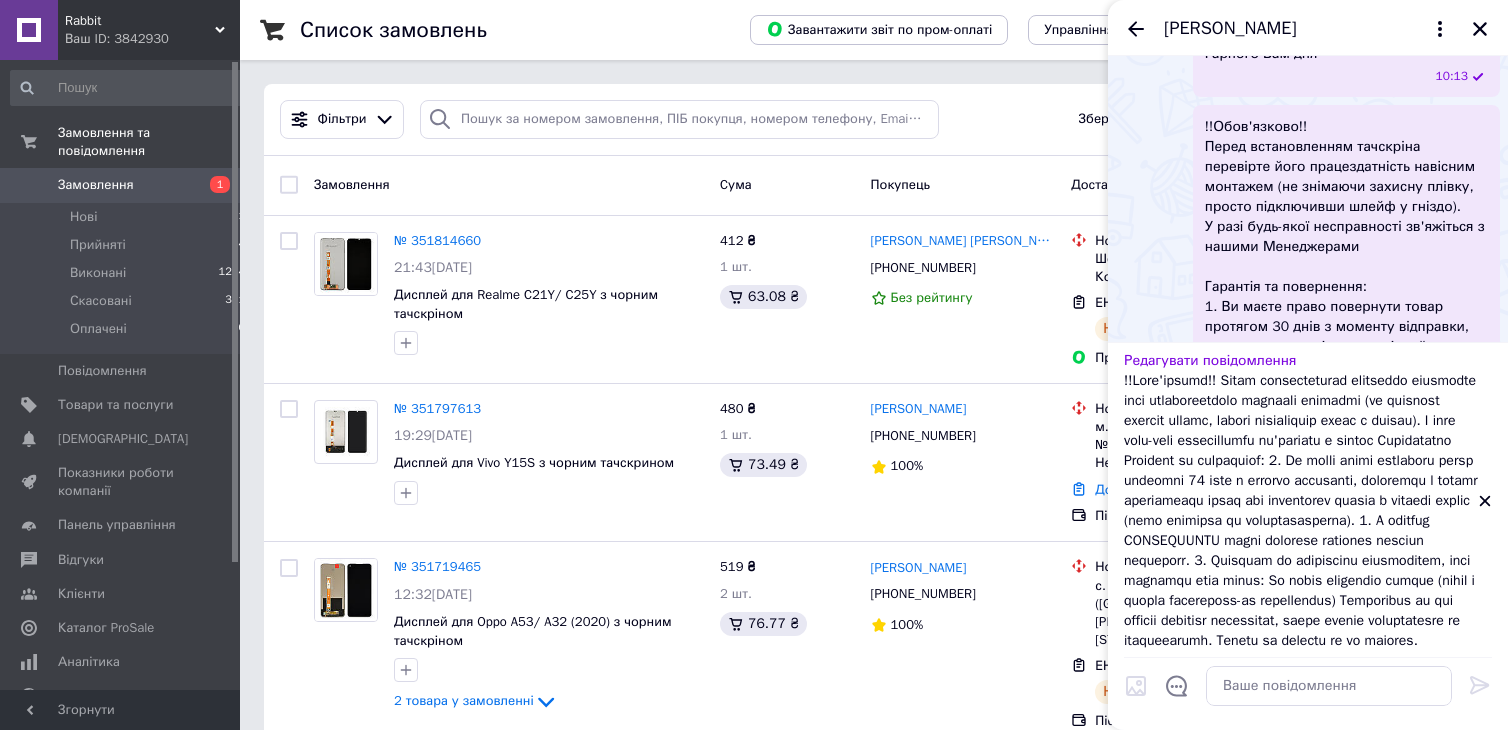 click 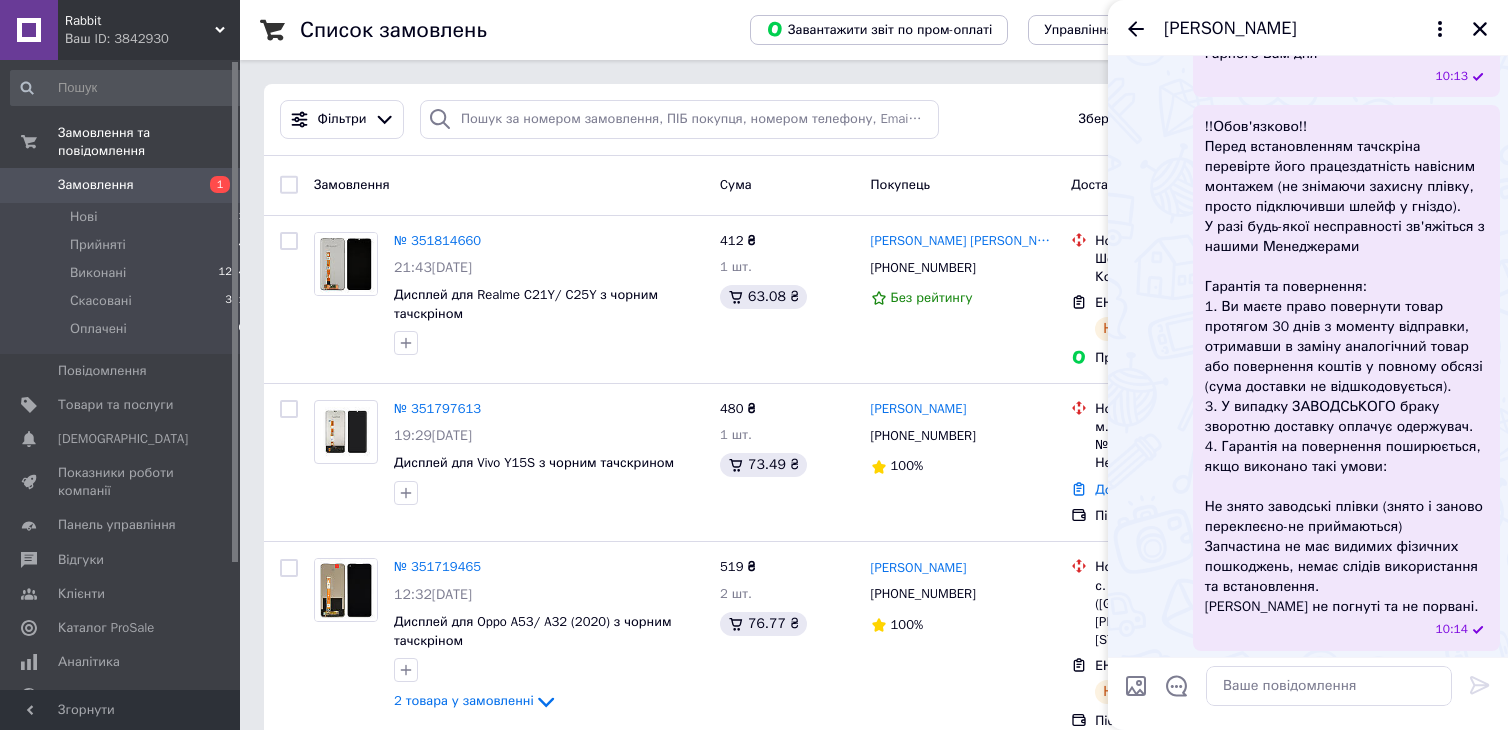 scroll, scrollTop: 700, scrollLeft: 0, axis: vertical 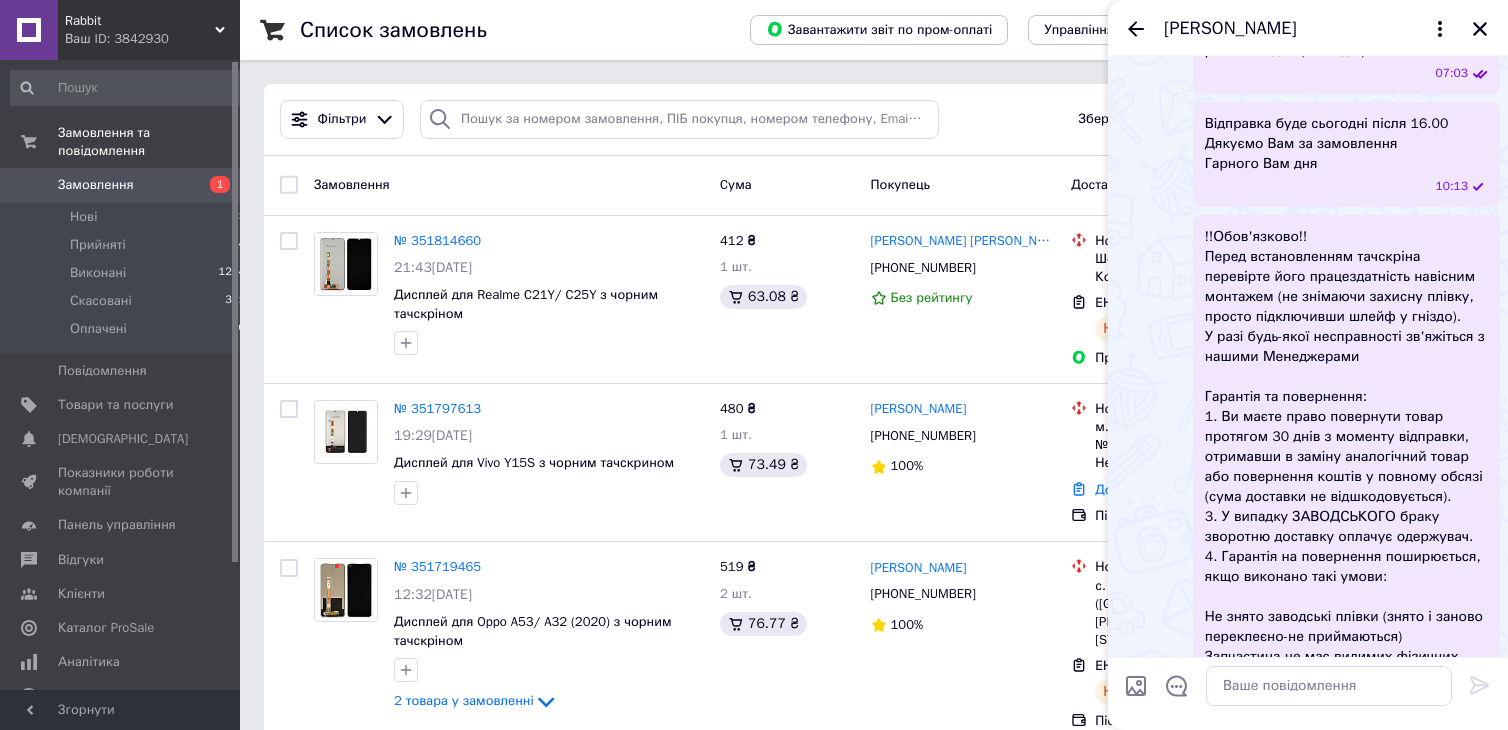 click on "!!Обов'язково!! Перед встановленням тачскріна перевірте його працездатність навісним монтажем (не знімаючи захисну плівку, просто підключивши шлейф у гніздо). У разі будь-якої несправності зв'яжіться з нашими Менеджерами Гарантія та повернення: 1. Ви маєте право повернути товар протягом 30 днів з моменту відправки, отримавши в заміну аналогічний товар або повернення коштів у повному обсязі (сума доставки не відшкодовується). 3. У випадку ЗАВОДСЬКОГО браку зворотню доставку оплачує одержувач. 4. Гарантія на повернення поширюється, якщо виконано такі умови:" at bounding box center [1346, 477] 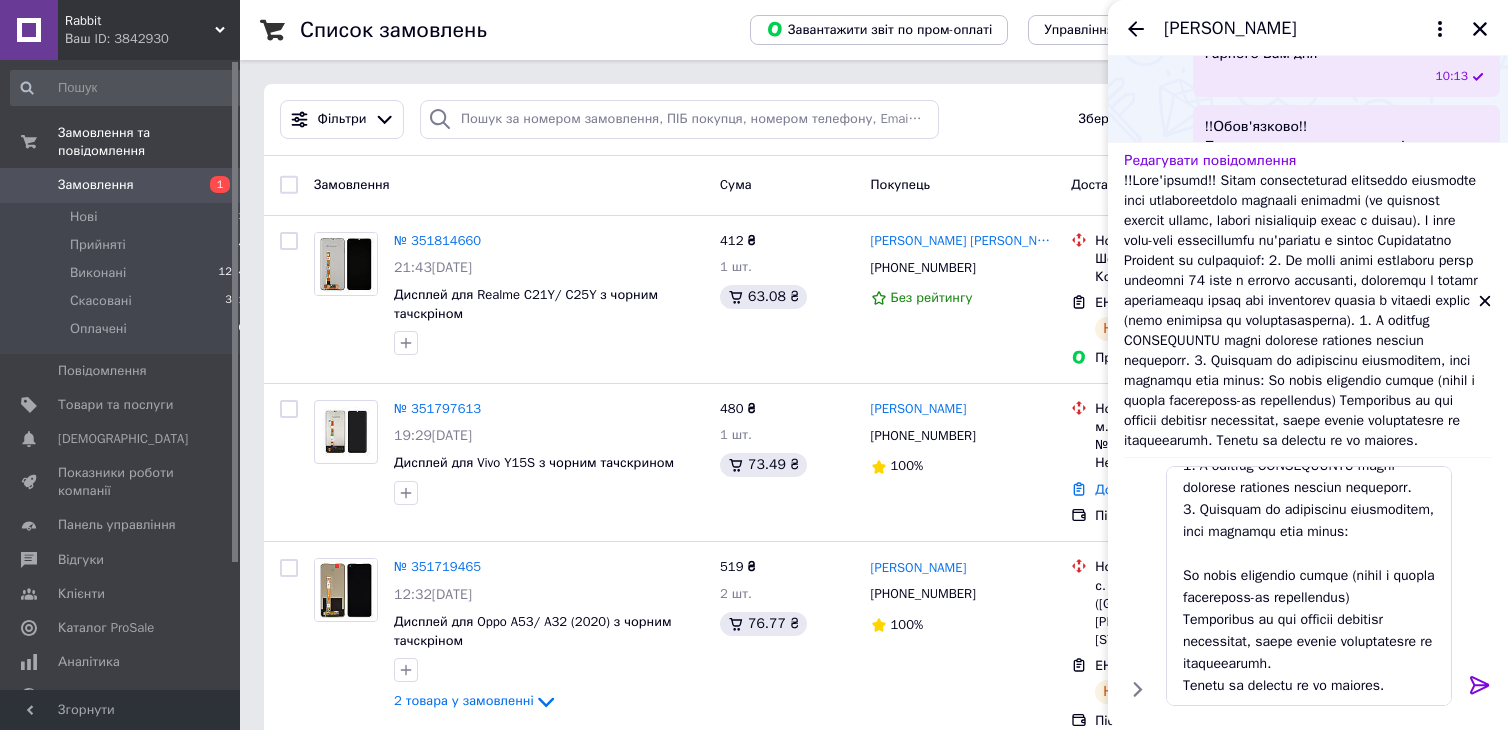 scroll, scrollTop: 504, scrollLeft: 0, axis: vertical 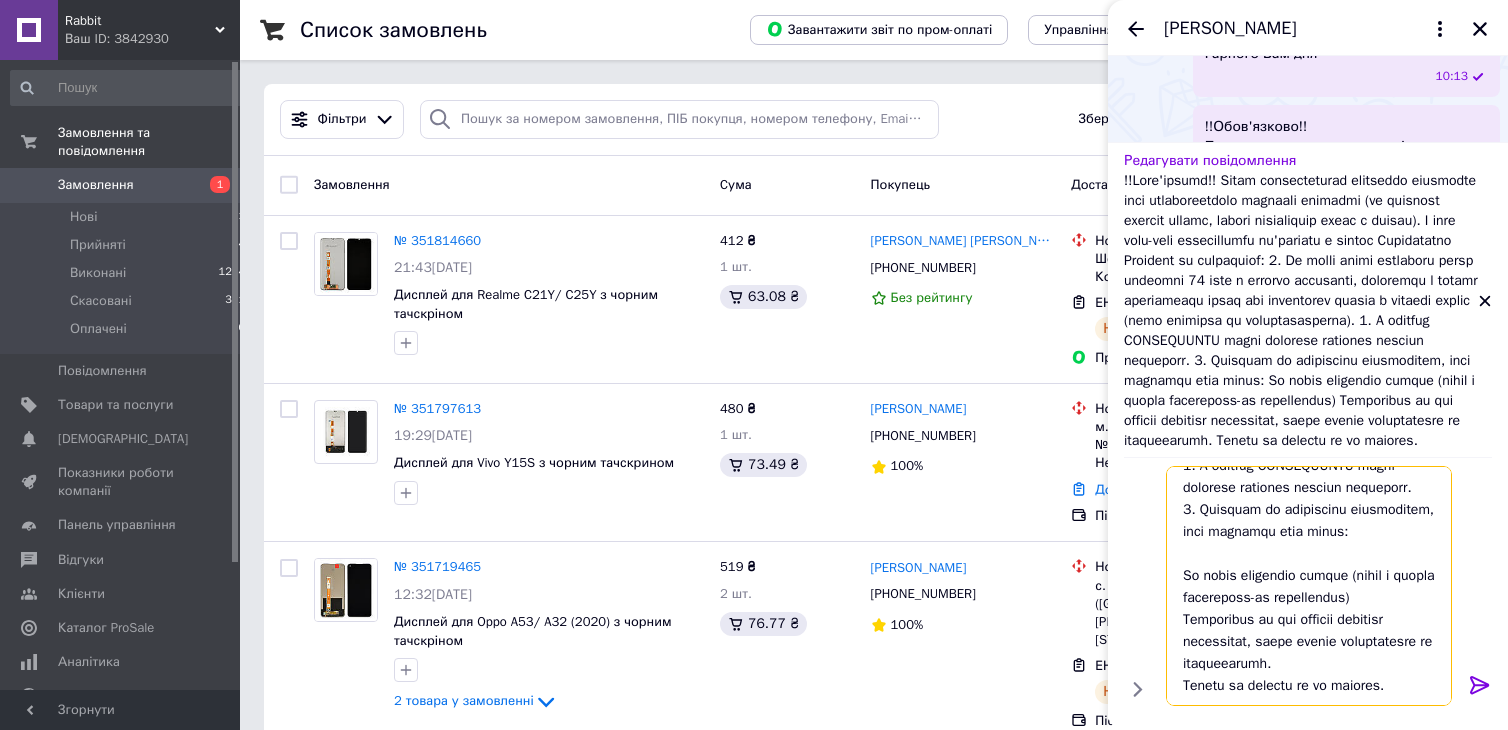 click at bounding box center [1309, 586] 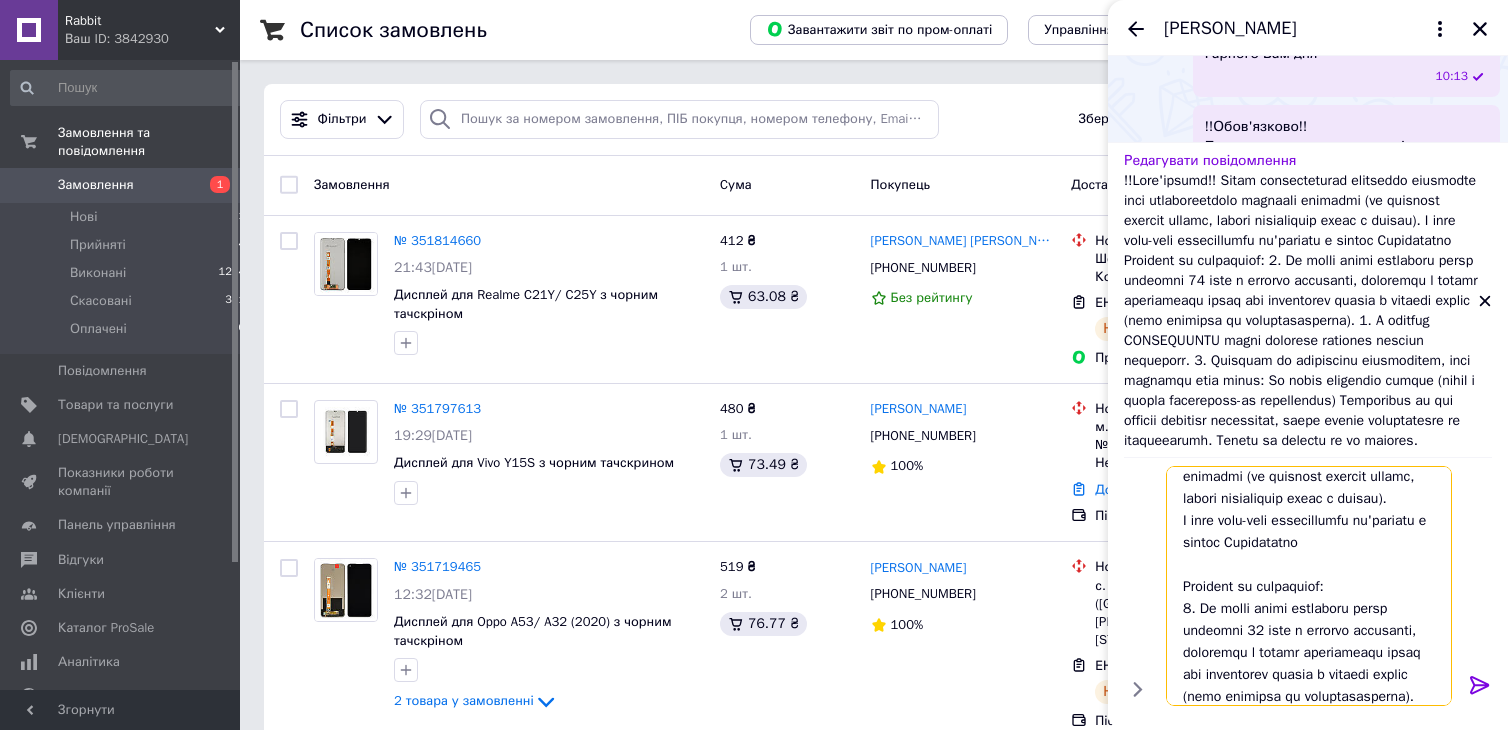 scroll, scrollTop: 0, scrollLeft: 0, axis: both 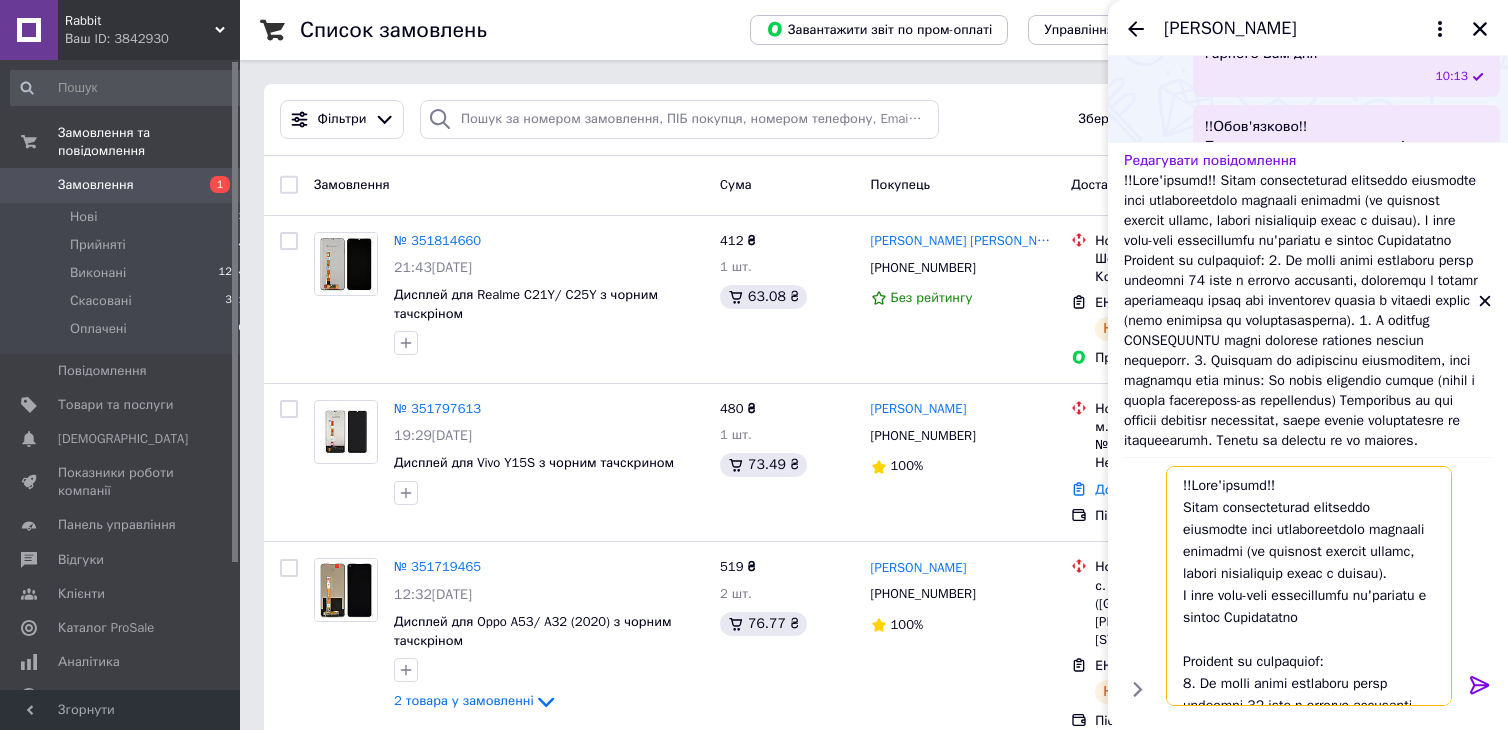 type on "!!Lore'ipsumd!!
Sitam consecteturad elitseddo eiusmodte inci utlaboreetdolo magnaali enimadmi (ve quisnost exercit ullamc, labori nisialiquip exeac c duisau).
I inre volu-veli essecillumfu nu'pariatu e sintoc Cupidatatno
Proident su culpaquiof:
0. De molli animi estlaboru persp undeomni 29 iste n errorvo accusanti, doloremqu l totamr aperiameaqu ipsaq abi inventorev quasia b vitaedi explic (nemo enimipsa qu voluptasasperna).
6. A oditfug CONSEQUUNTU magni dolorese rationes nesciun nequeporr.
8. Quisquam do adipiscinu eiusmoditem, inci magnamqu etia minus:
So nobis eligendio cumque (nihil i quopla..." 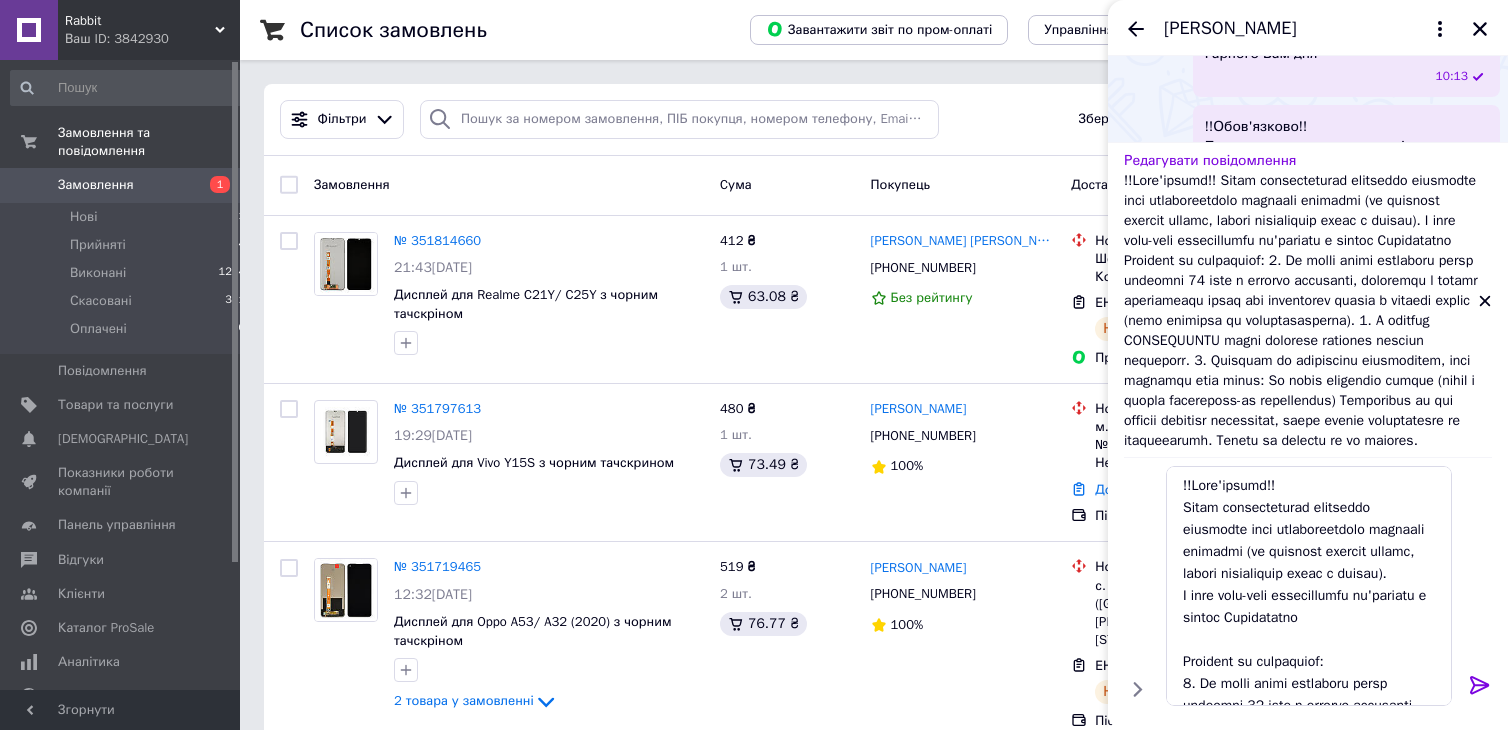 click 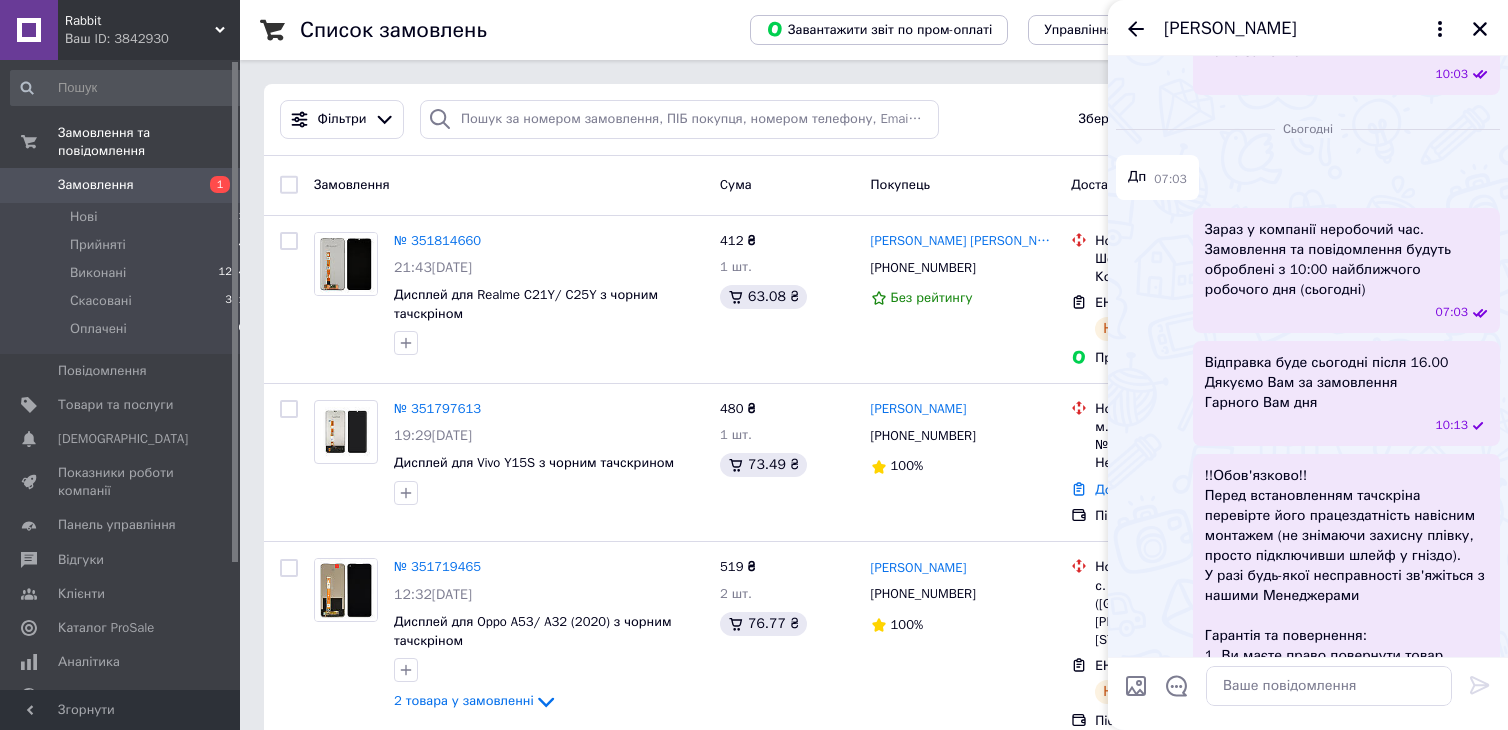scroll, scrollTop: 369, scrollLeft: 0, axis: vertical 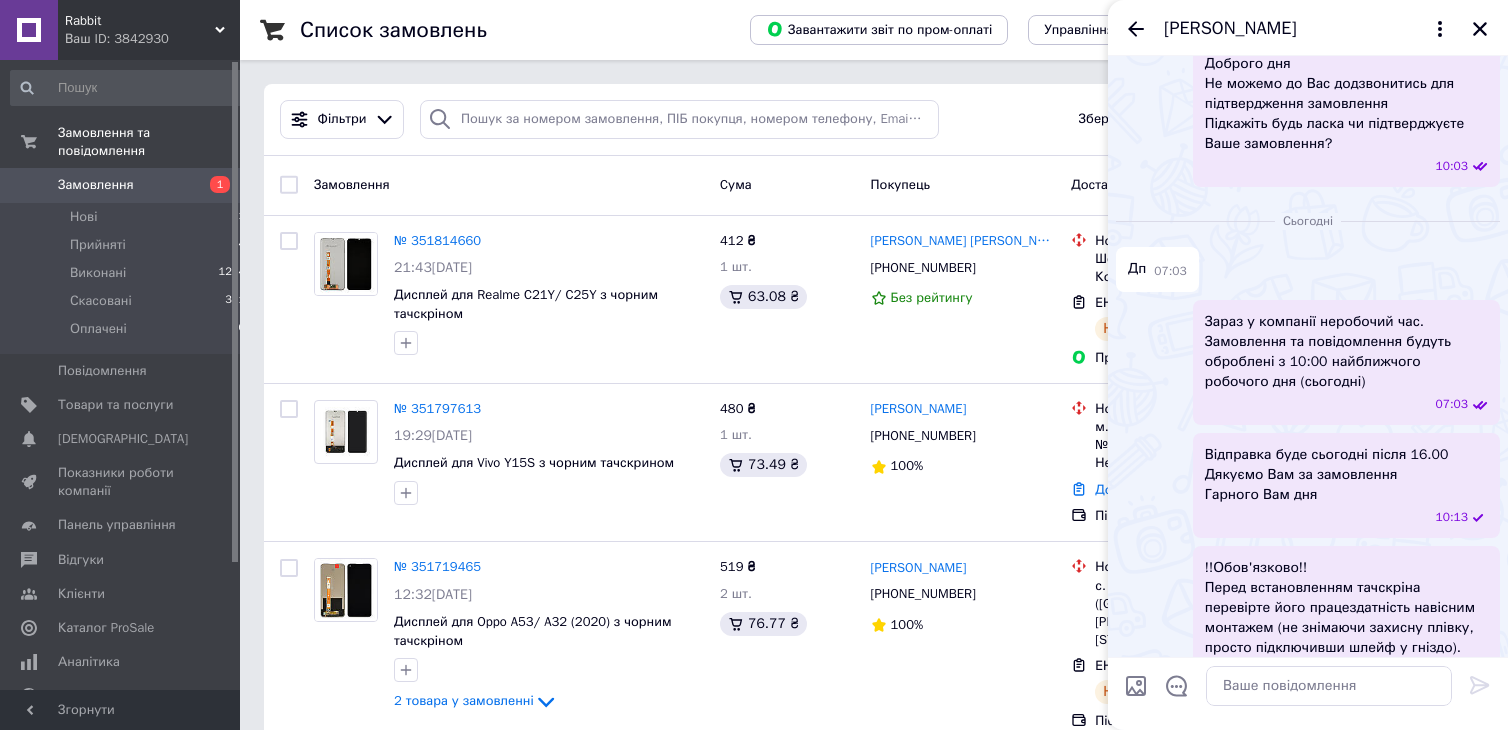click on "Відправка буде сьогодні після 16.00 Дякуємо Вам за замовлення Гарного Вам дня" at bounding box center [1327, 475] 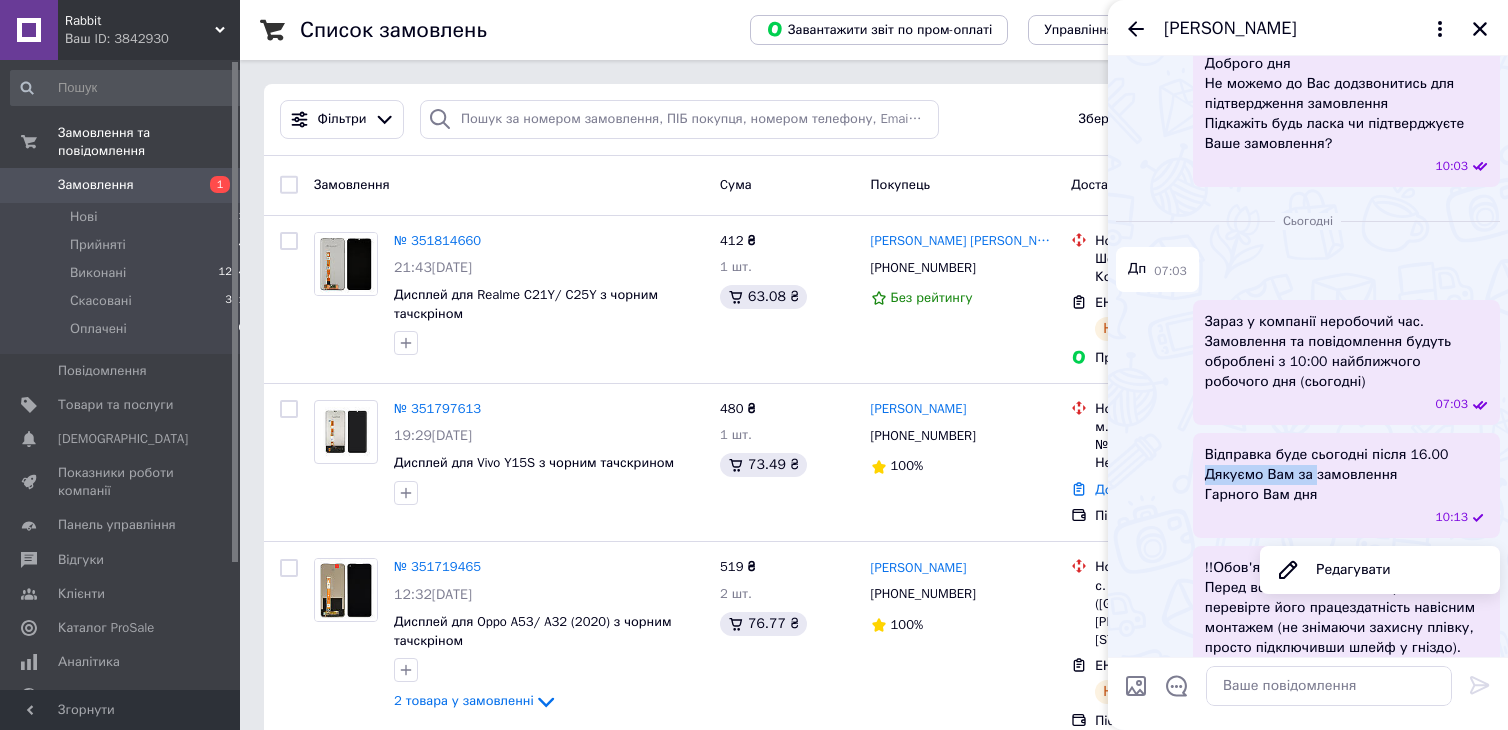 click on "Відправка буде сьогодні після 16.00 Дякуємо Вам за замовлення Гарного Вам дня" at bounding box center [1327, 475] 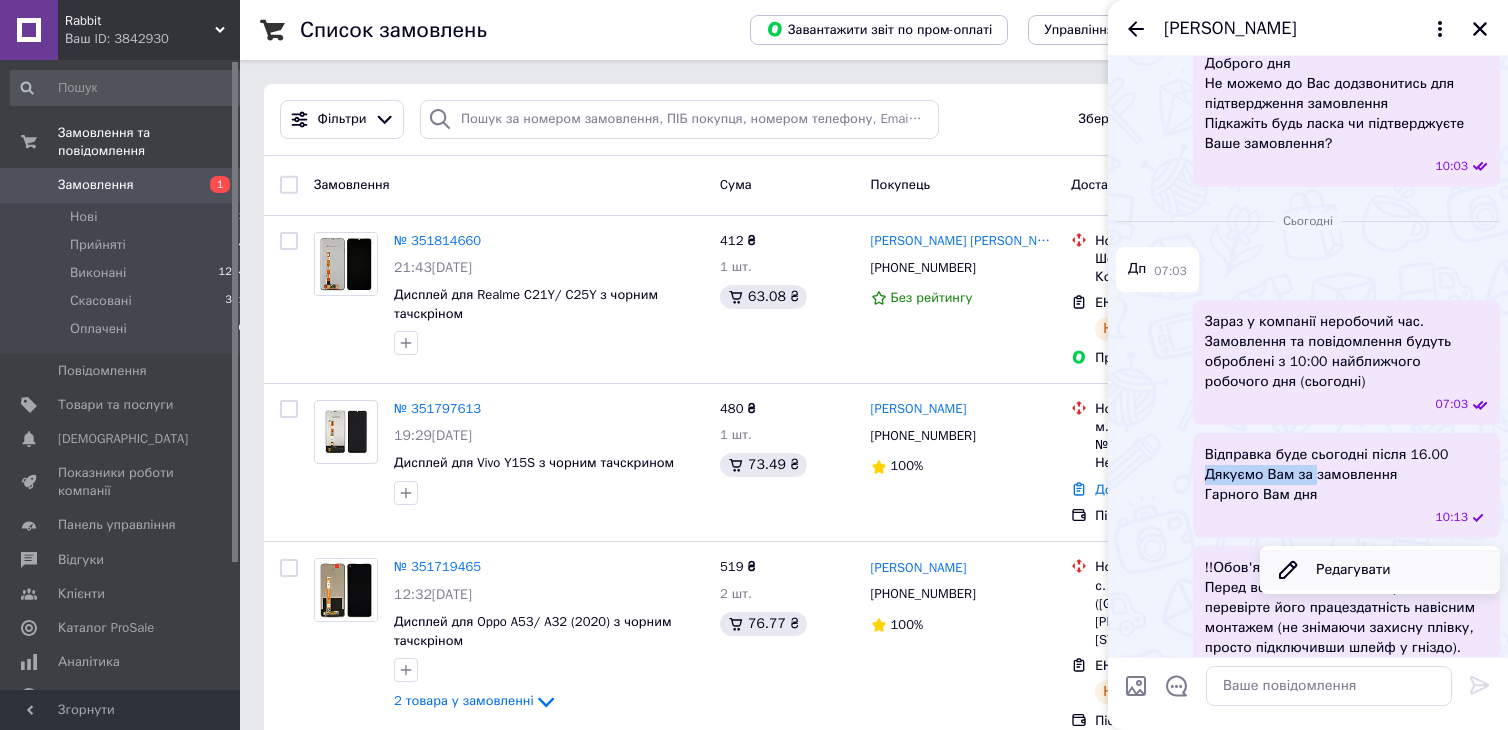 click on "Редагувати" at bounding box center [1380, 570] 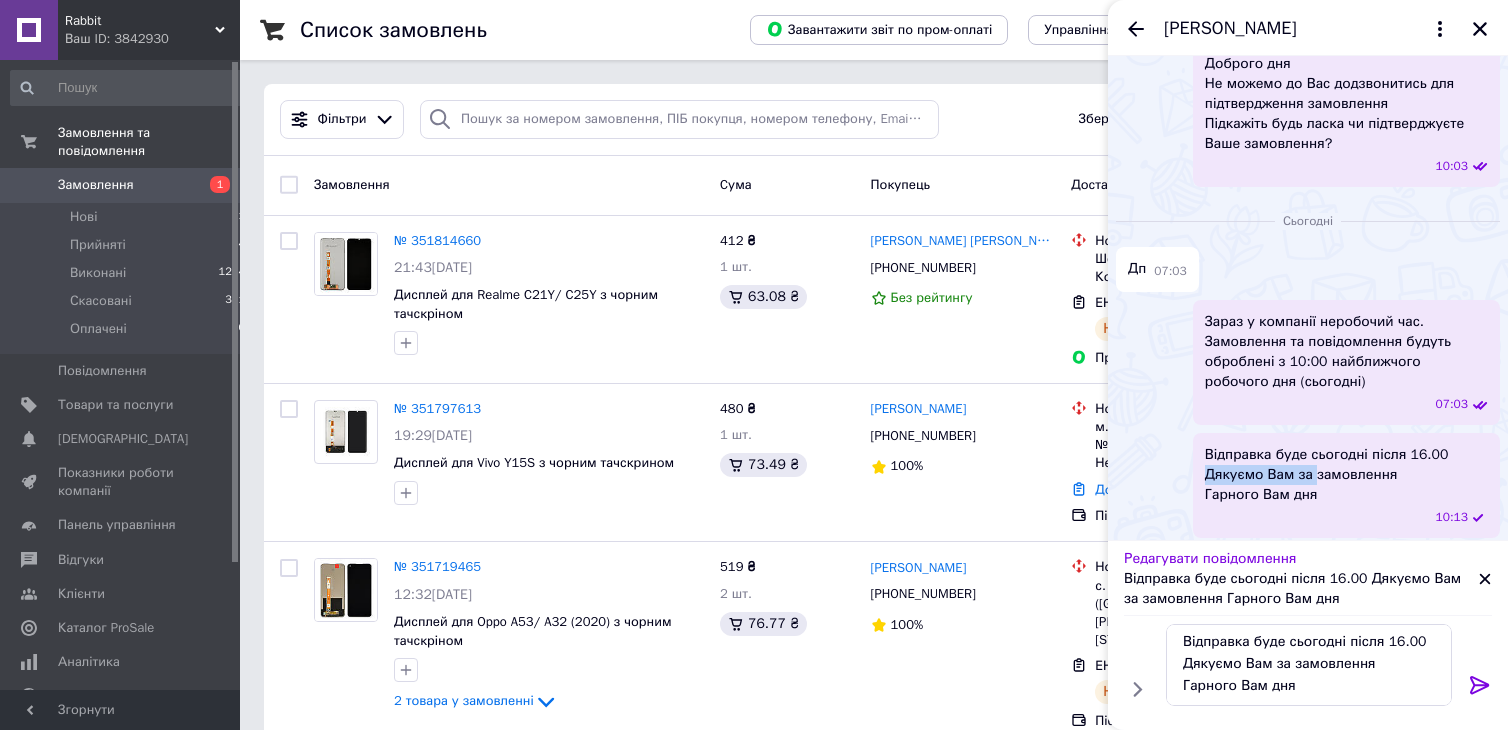 scroll, scrollTop: 24, scrollLeft: 0, axis: vertical 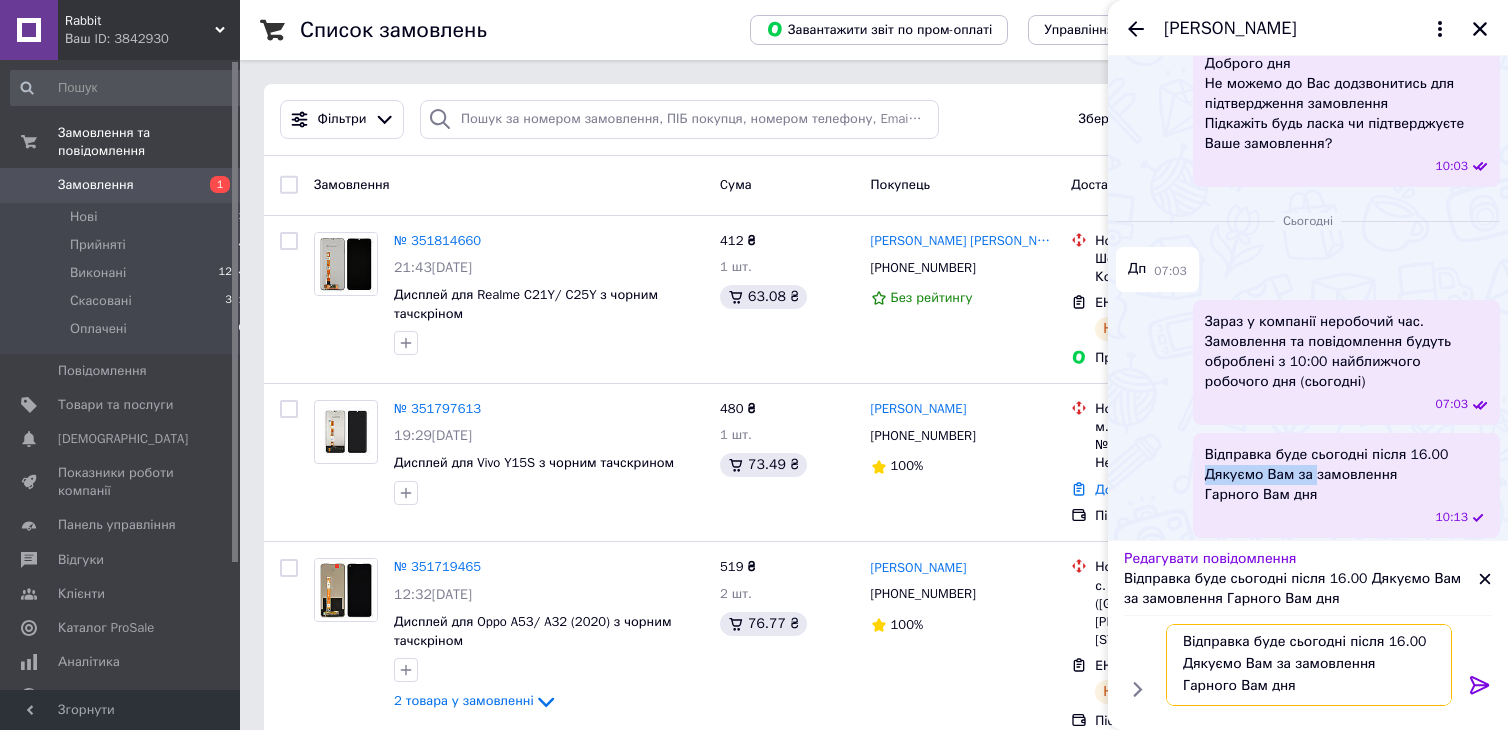 click on "Відправка буде сьогодні після 16.00
Дякуємо Вам за замовлення
Гарного Вам дня" at bounding box center (1309, 665) 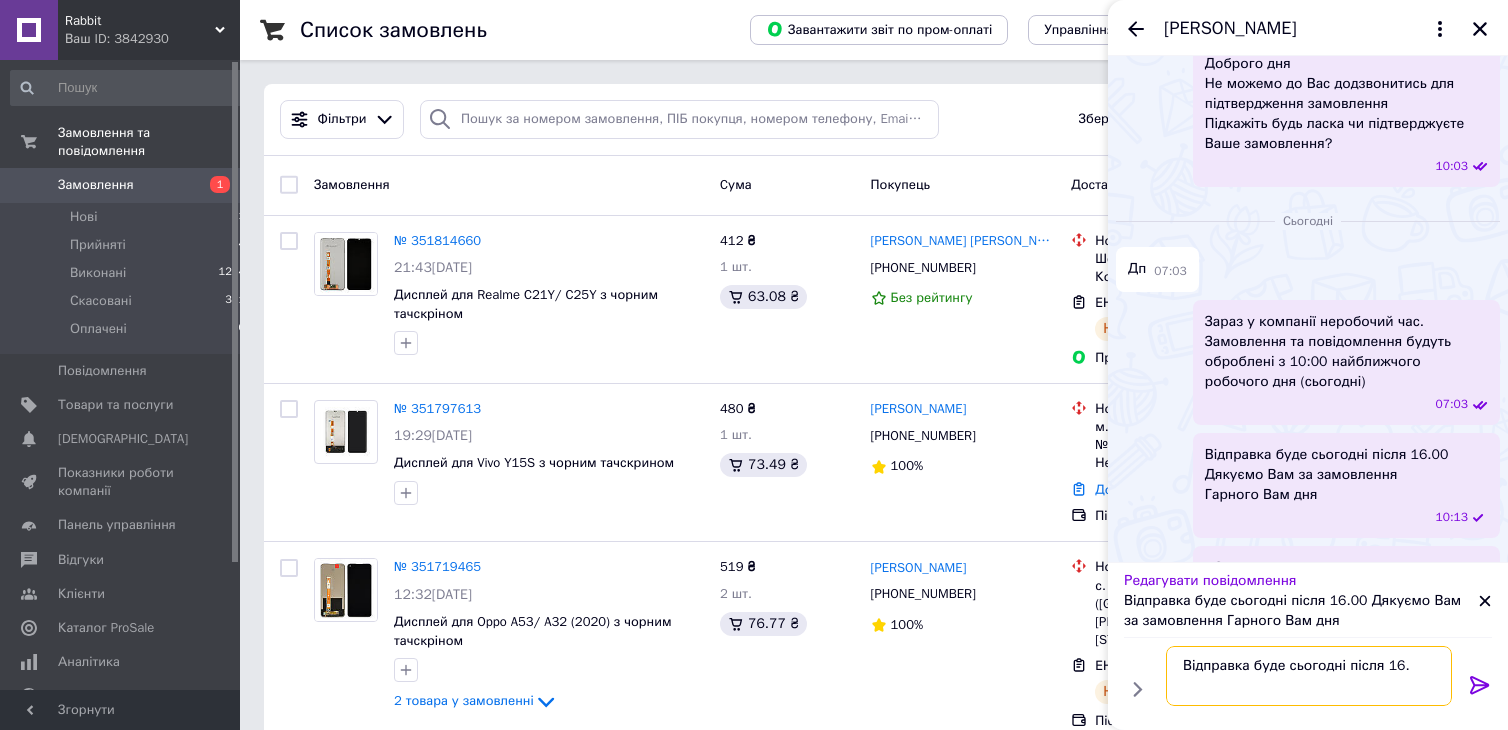 scroll, scrollTop: 0, scrollLeft: 0, axis: both 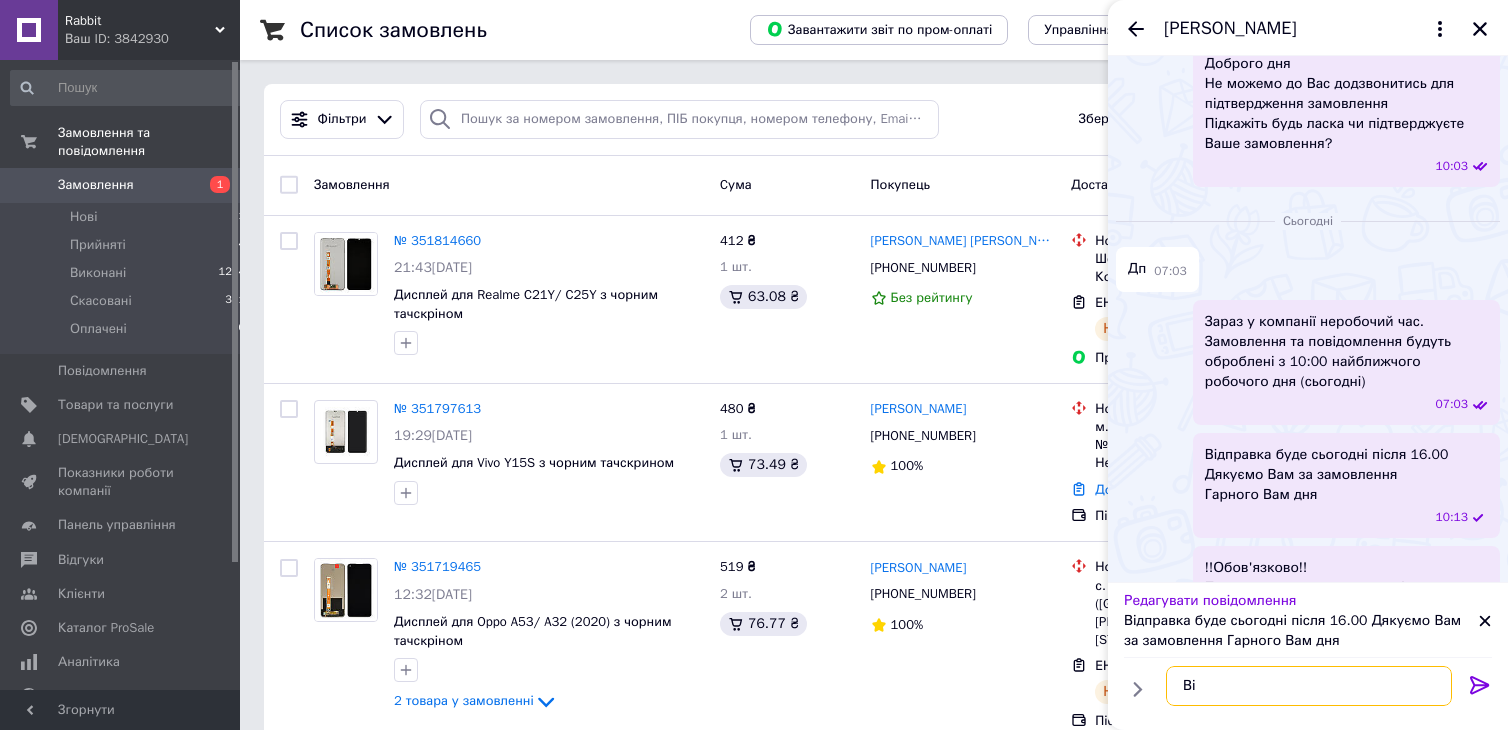 type on "В" 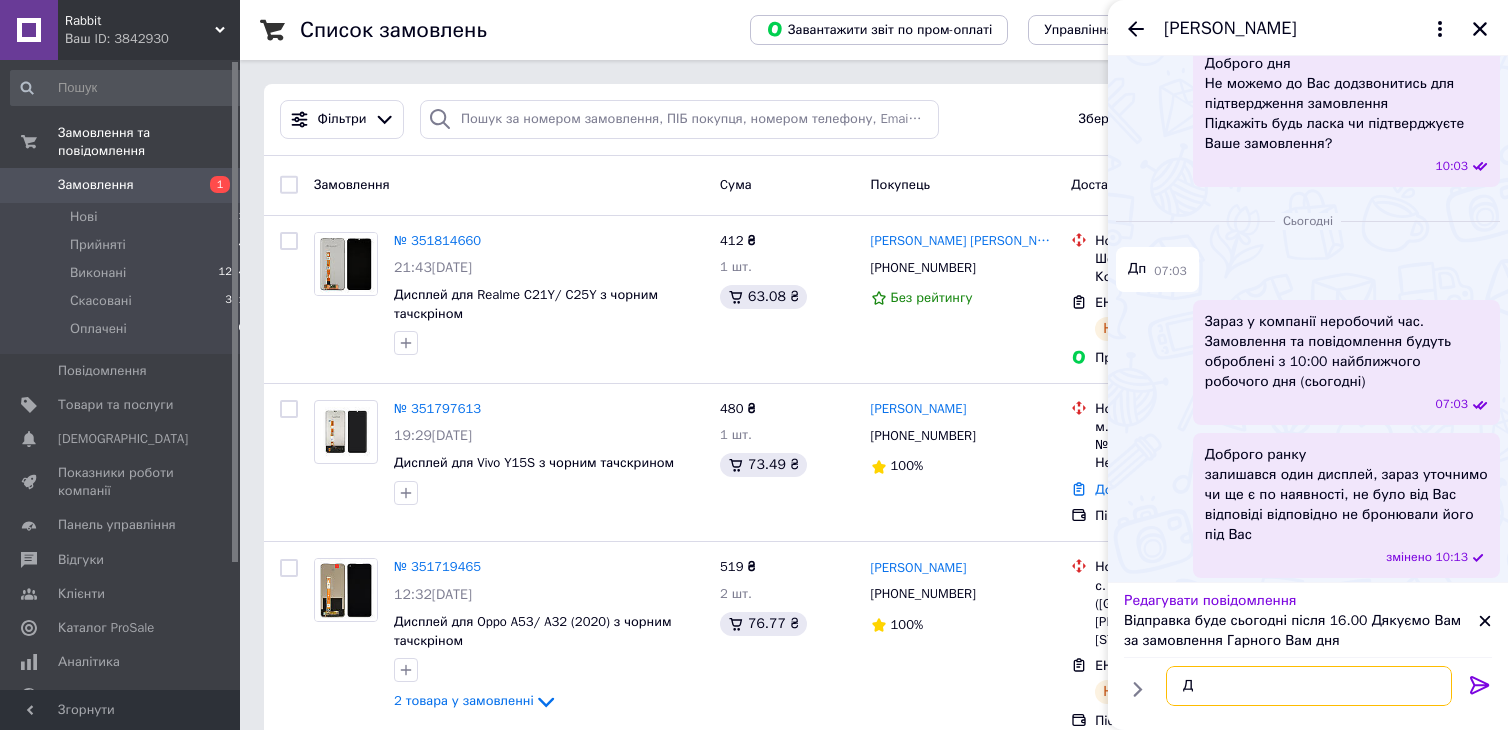 type on "Д" 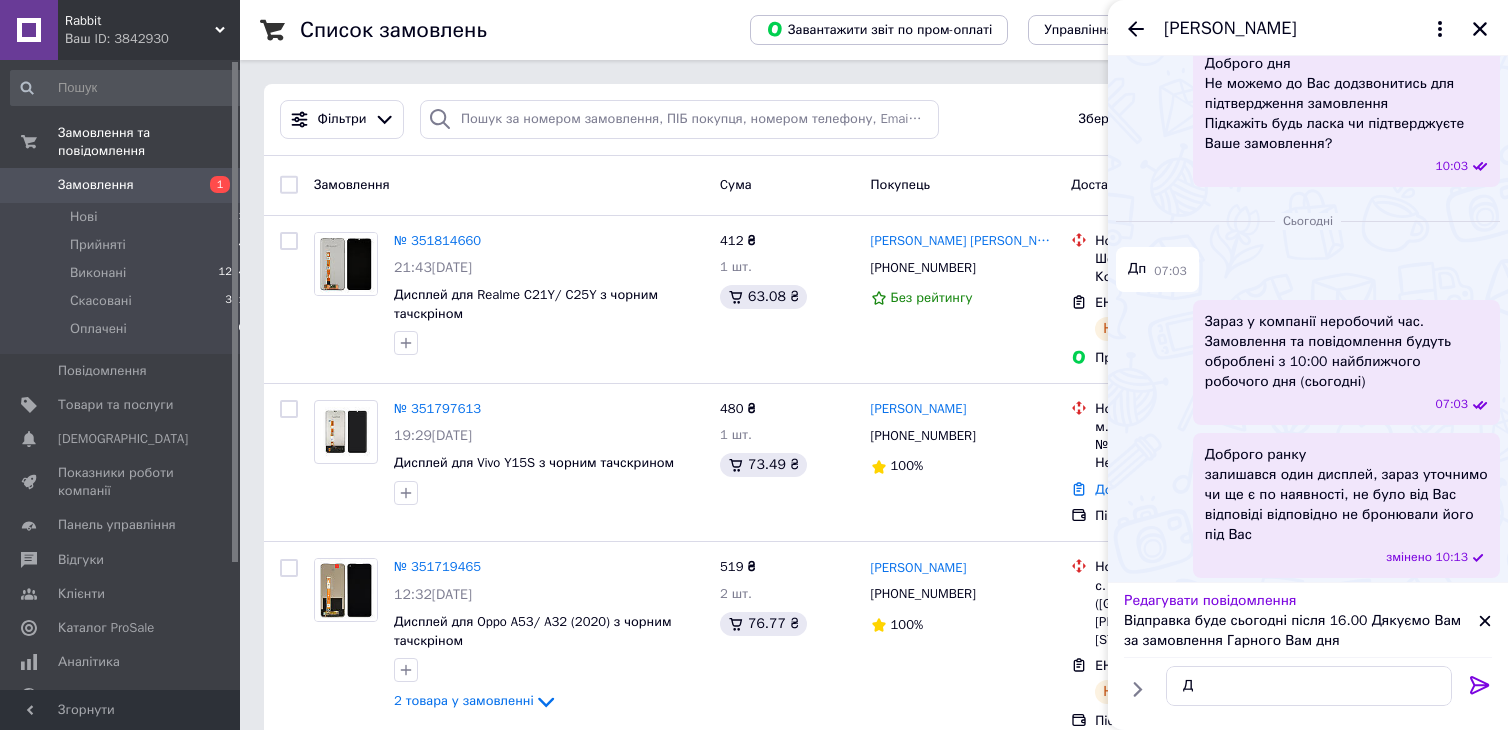 click 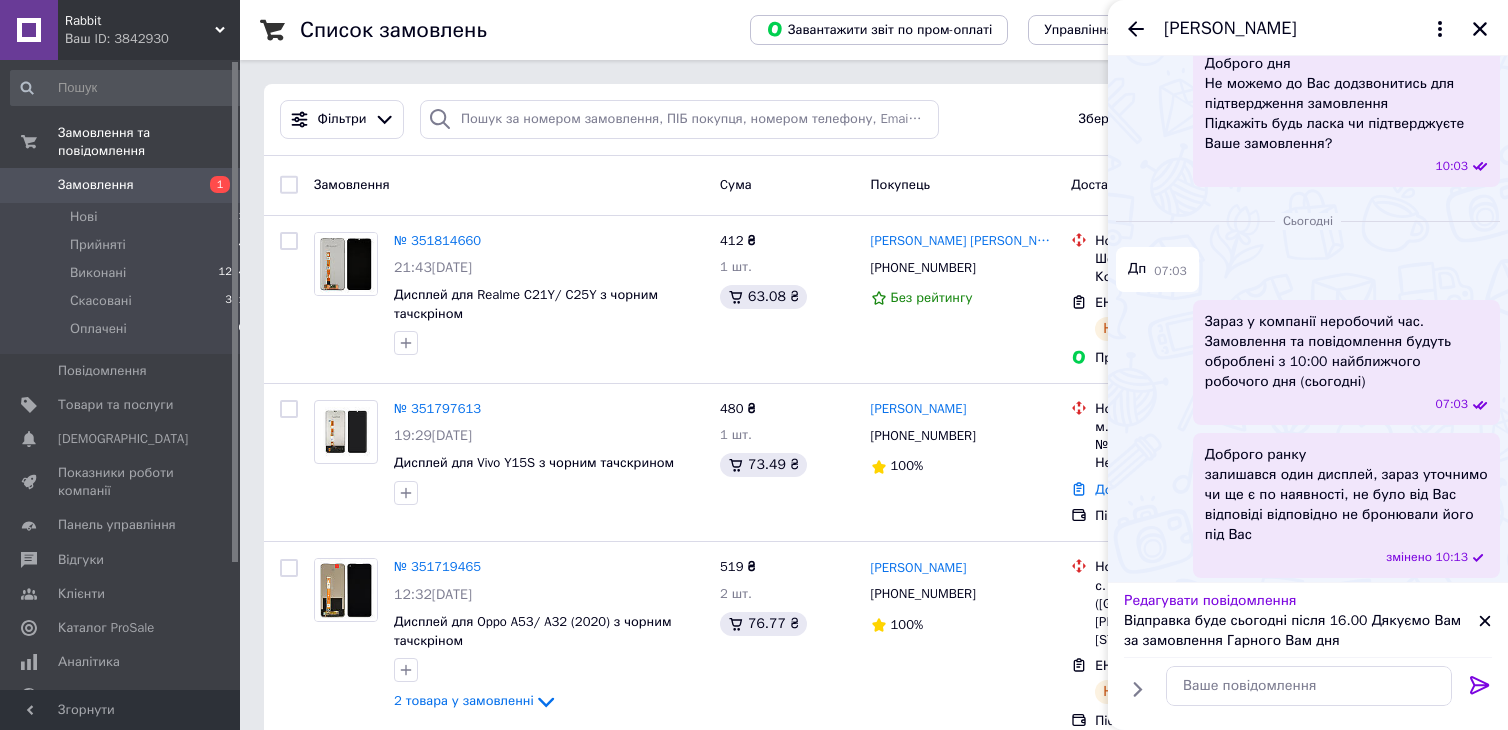 scroll, scrollTop: 350, scrollLeft: 0, axis: vertical 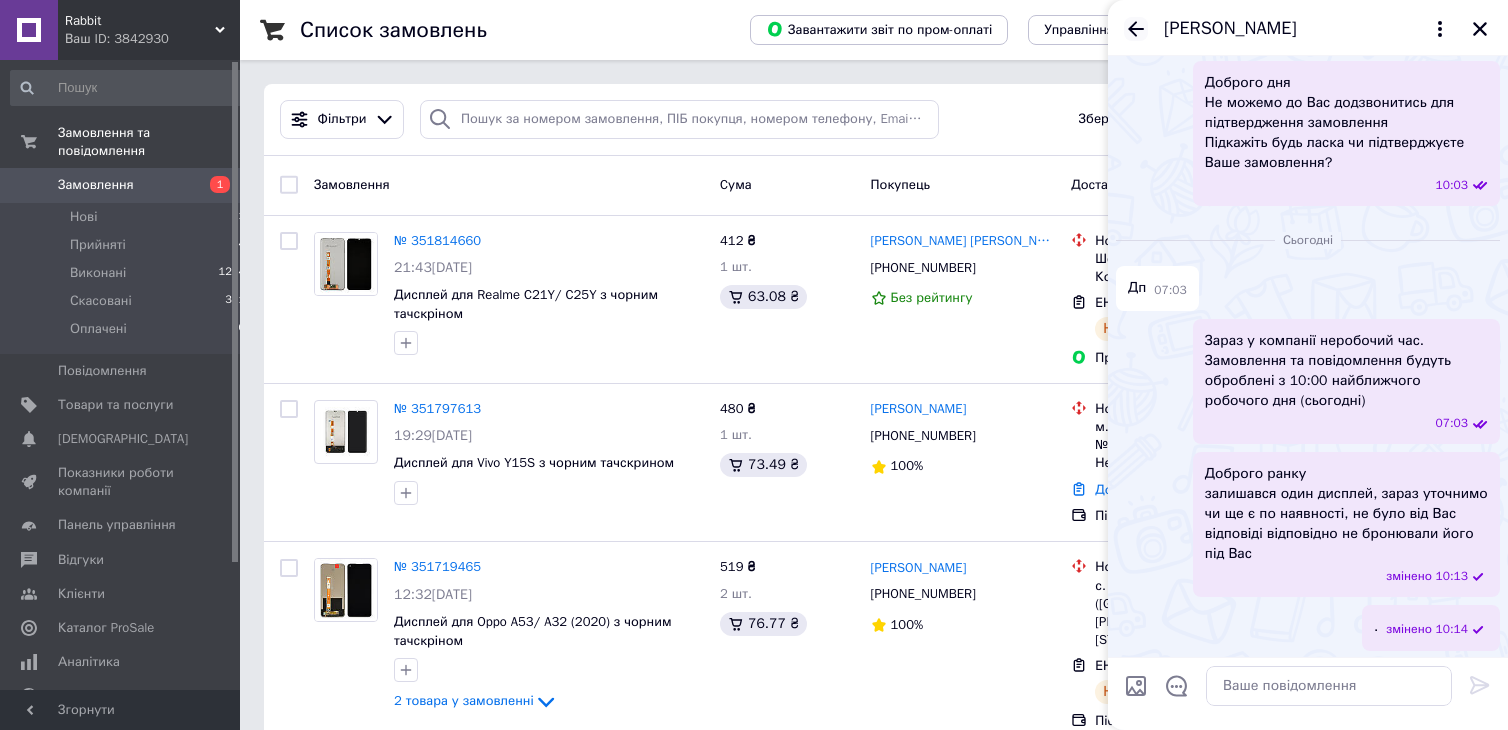 click 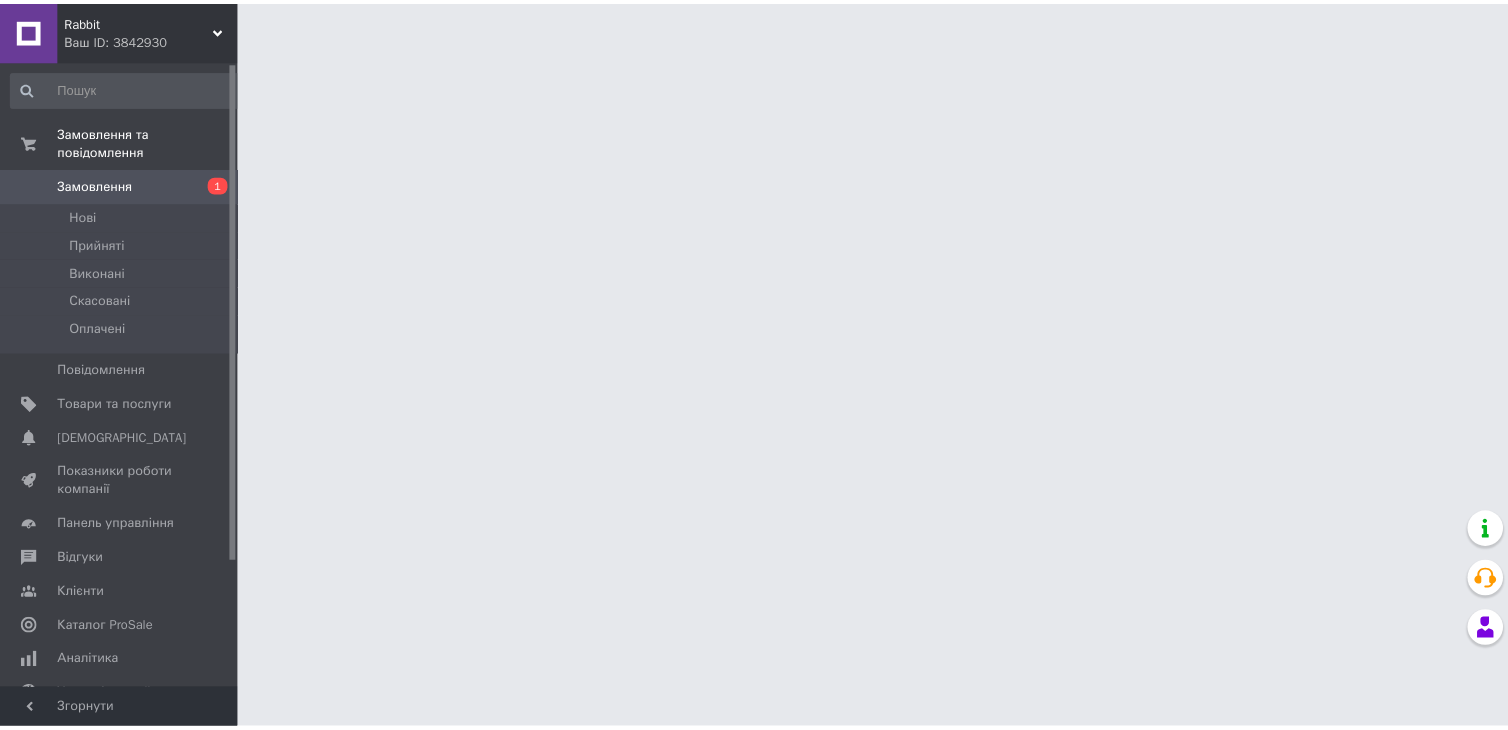 scroll, scrollTop: 0, scrollLeft: 0, axis: both 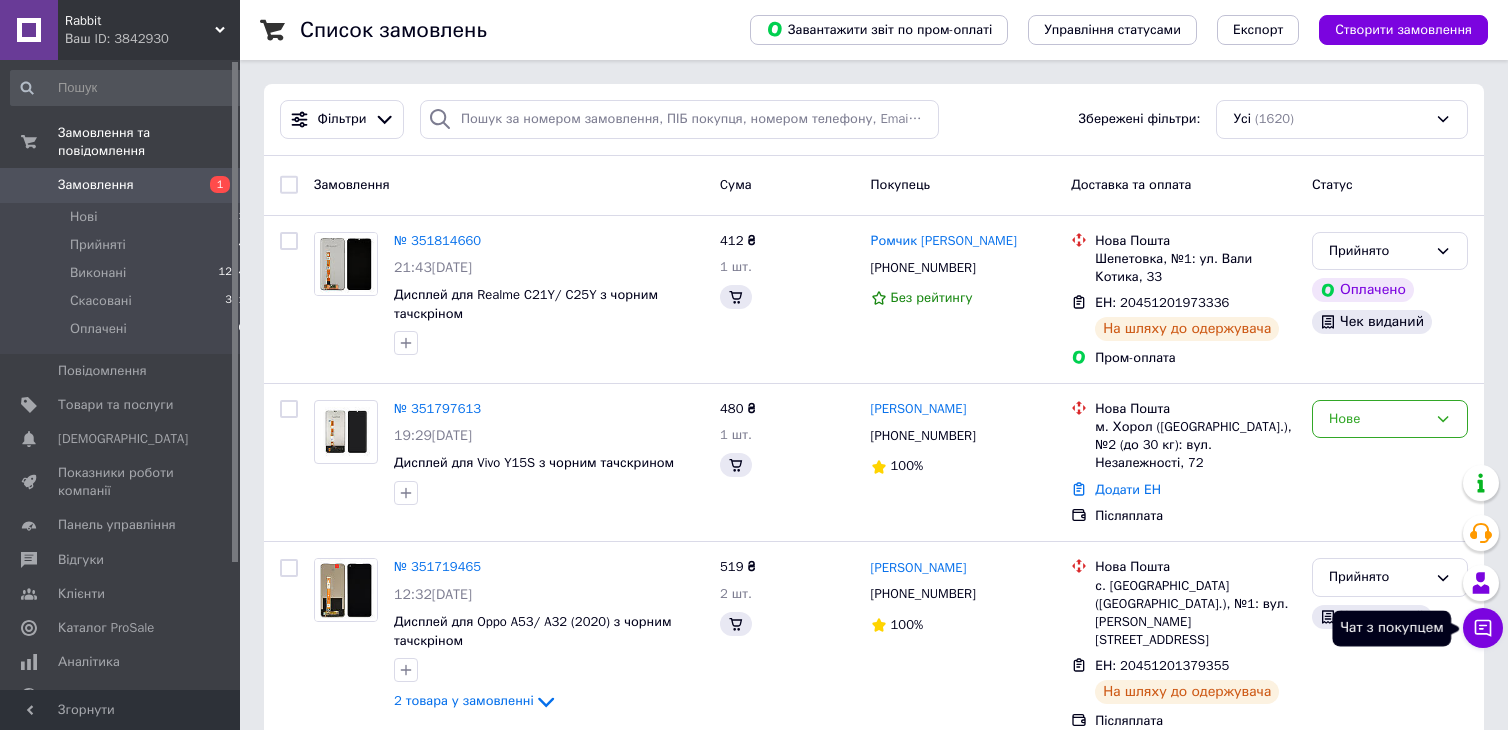 click on "Список замовлень   Завантажити звіт по пром-оплаті Управління статусами Експорт Створити замовлення Фільтри Збережені фільтри: Усі (1620) Замовлення Cума Покупець Доставка та оплата Статус № 351814660 21:43, 08.07.2025 Дисплей для Realme C21Y/ C25Y з чорним тачскріном 412 ₴ 1 шт. Ромчик Шитьман +380989616947 Без рейтингу Нова Пошта Шепетовка, №1: ул. Вали Котика, 33 ЕН: 20451201973336 На шляху до одержувача Пром-оплата Прийнято Оплачено Чек виданий № 351797613 19:29, 08.07.2025 Дисплей для Vivo Y15S з чорним тачскрином 480 ₴ 1 шт. Ростислав Назаров +380689599560 100% Нова Пошта Додати ЕН Післяплата Нове № 351719465 12:32, 08.07.2025" at bounding box center (874, 2019) 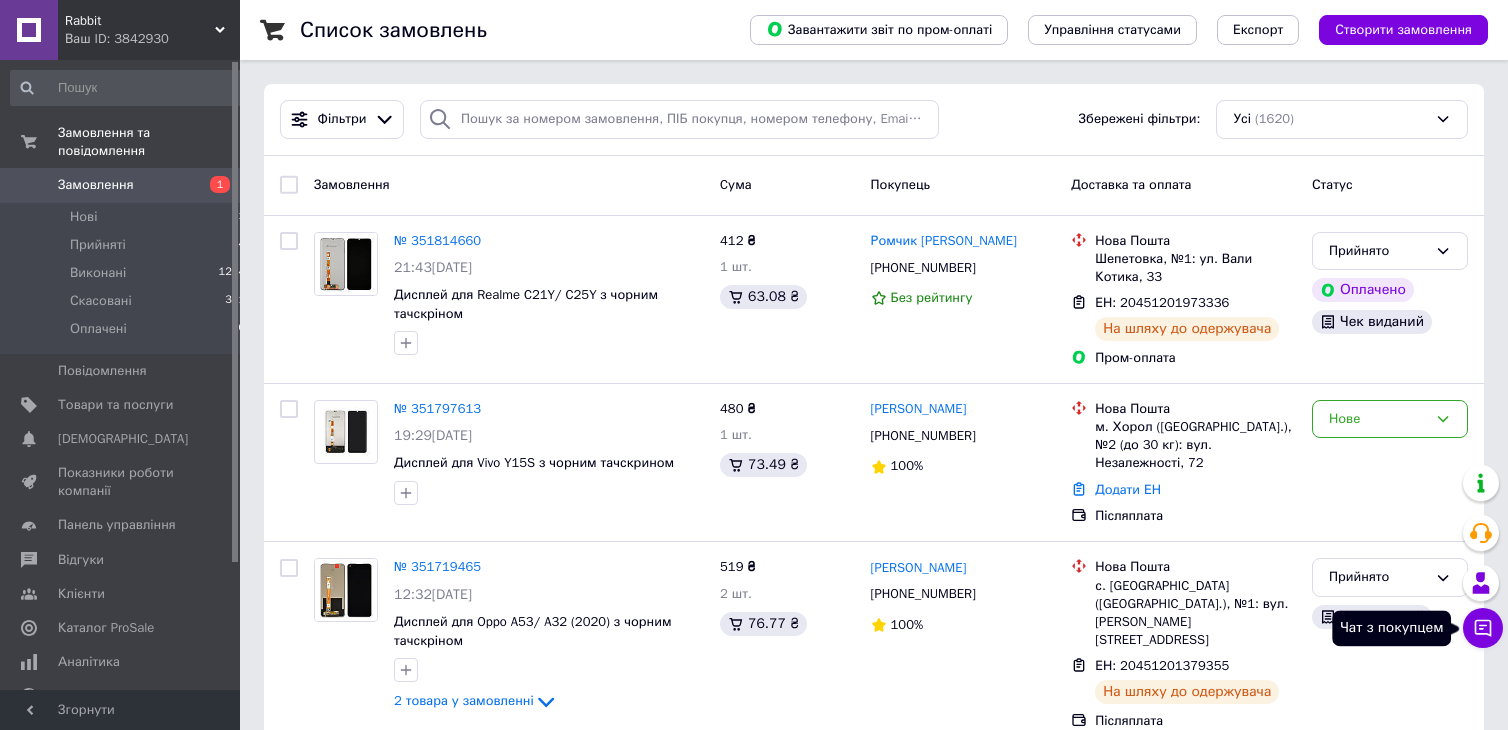 click 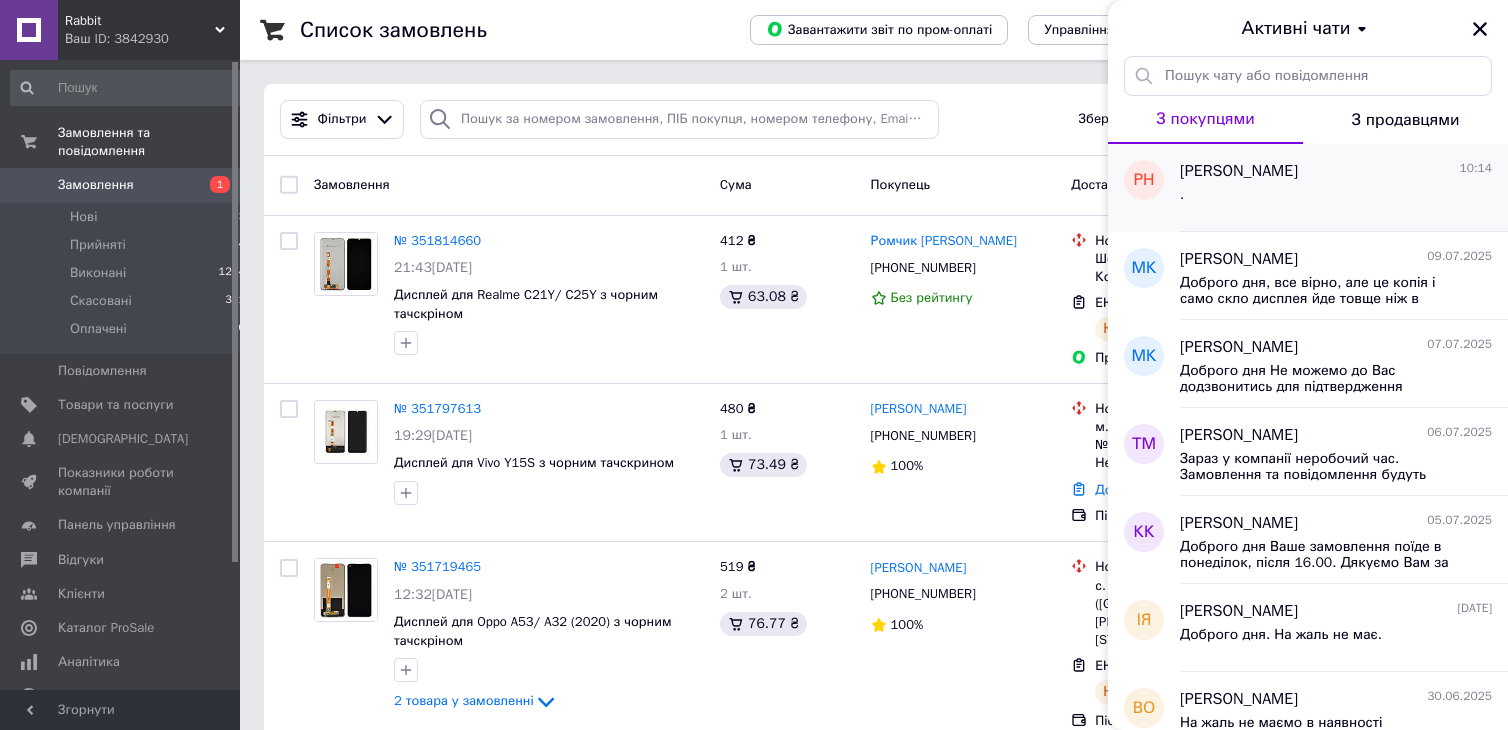 click on "." at bounding box center (1336, 199) 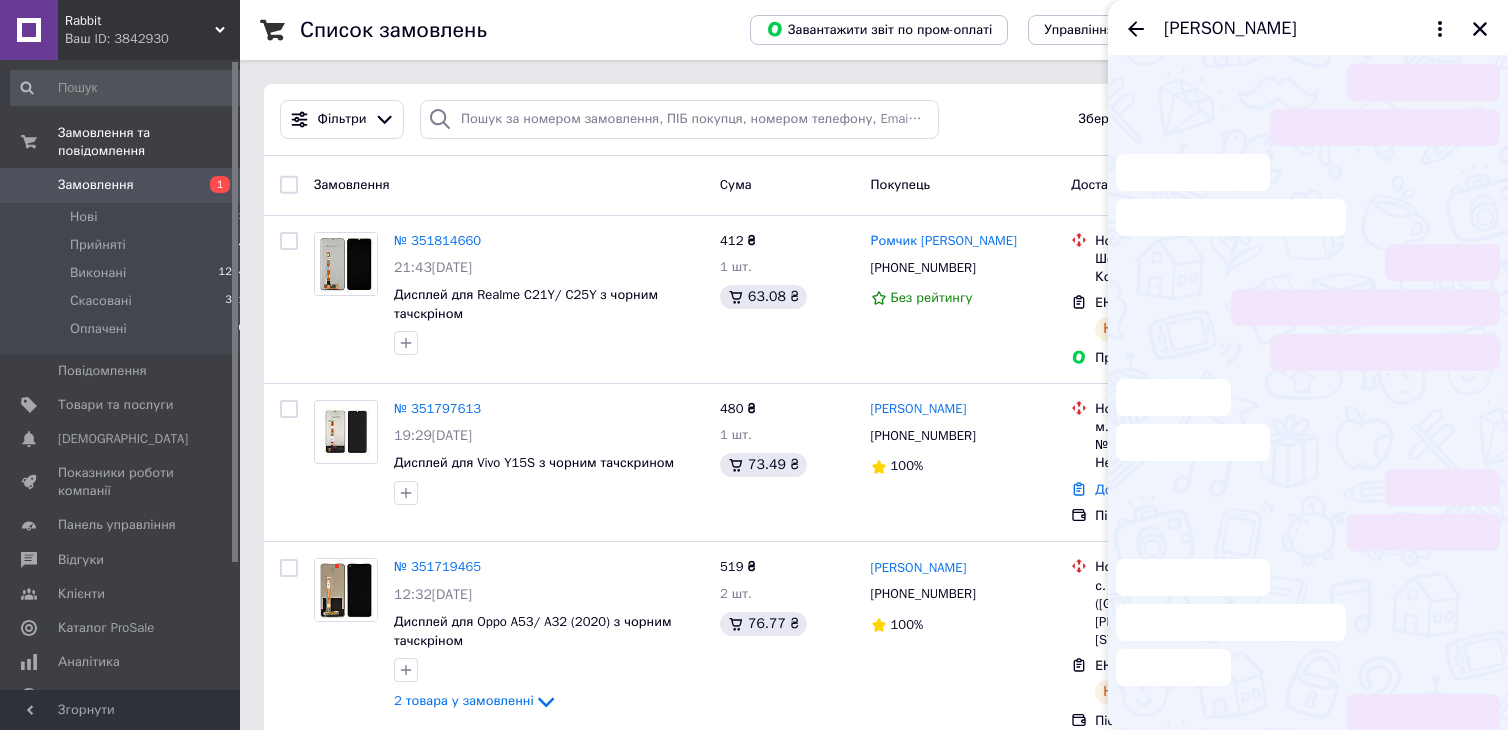 scroll, scrollTop: 350, scrollLeft: 0, axis: vertical 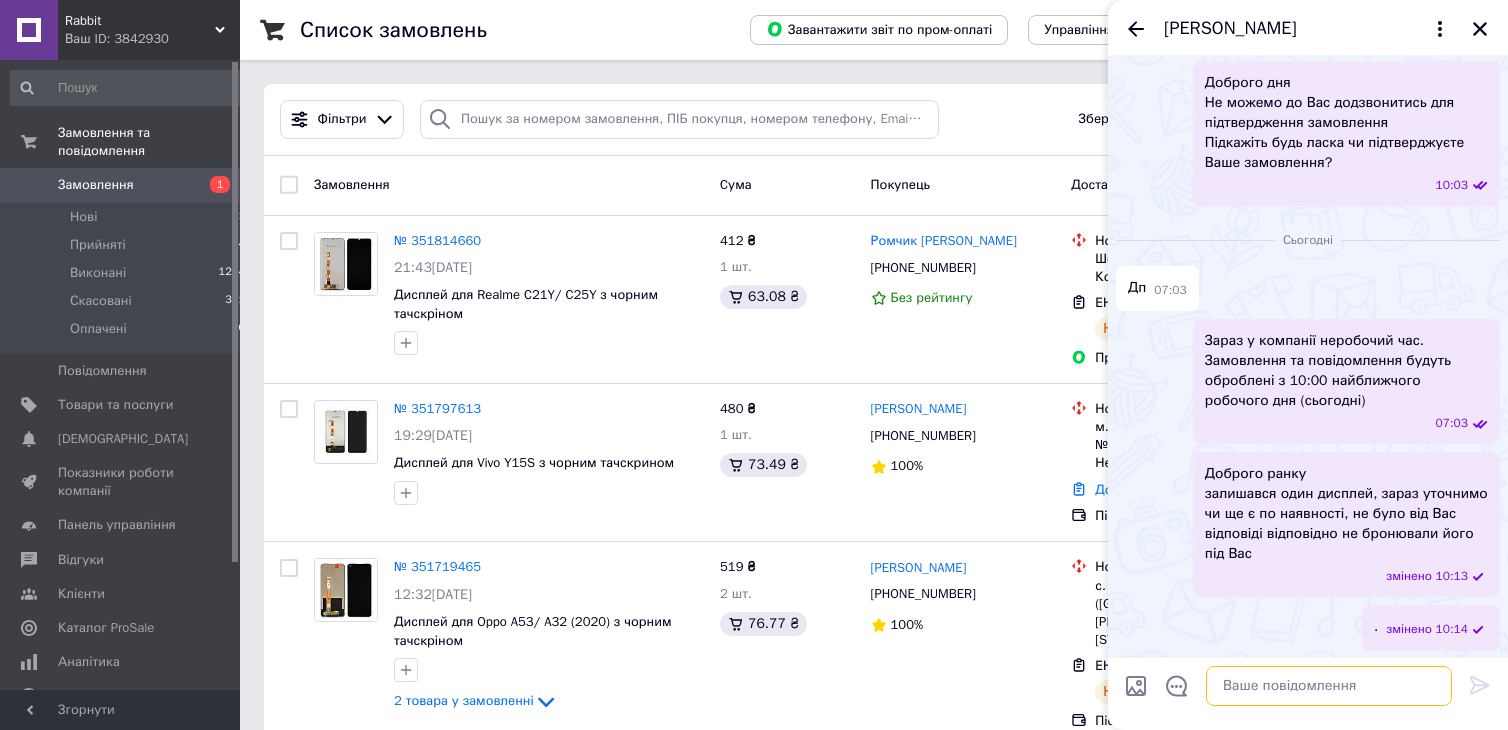 click at bounding box center [1329, 686] 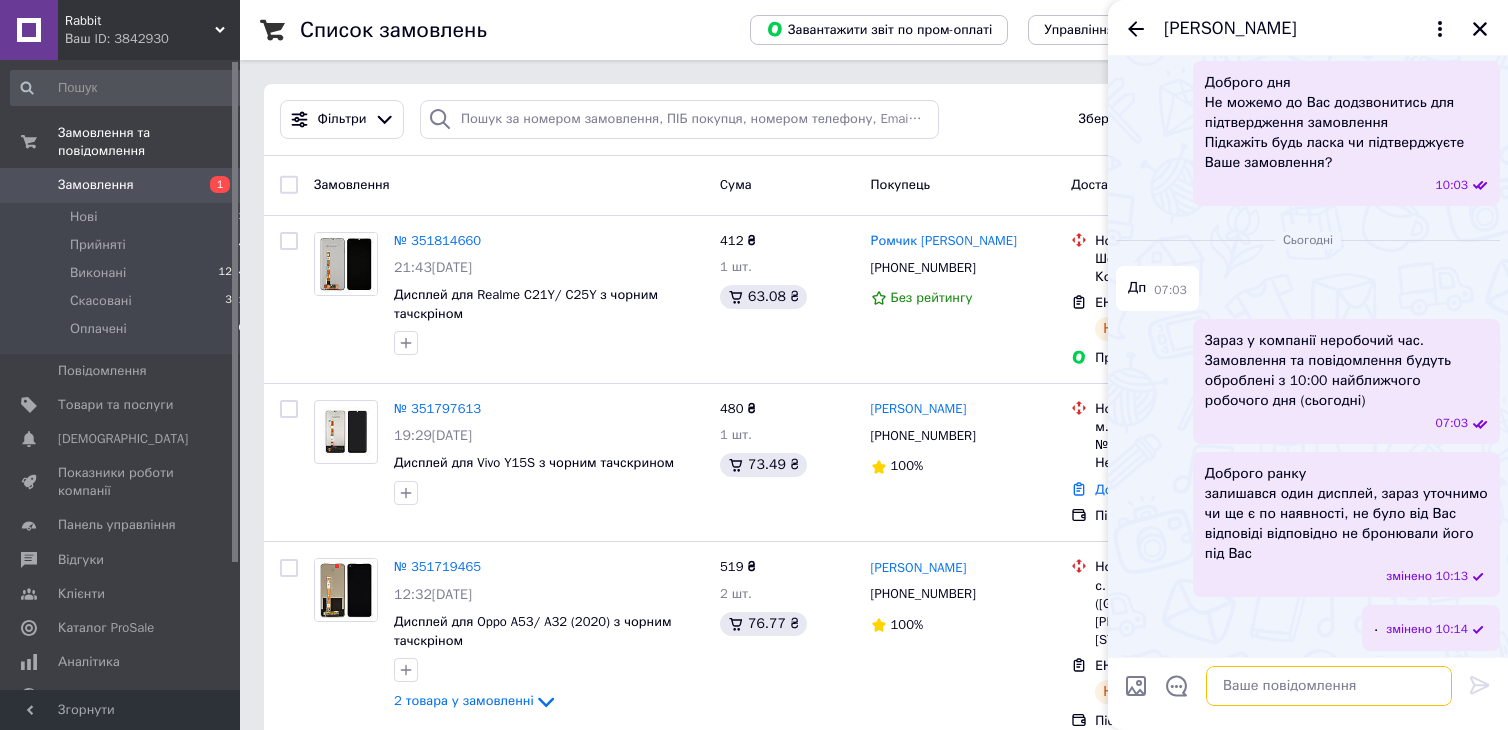 scroll, scrollTop: 240, scrollLeft: 0, axis: vertical 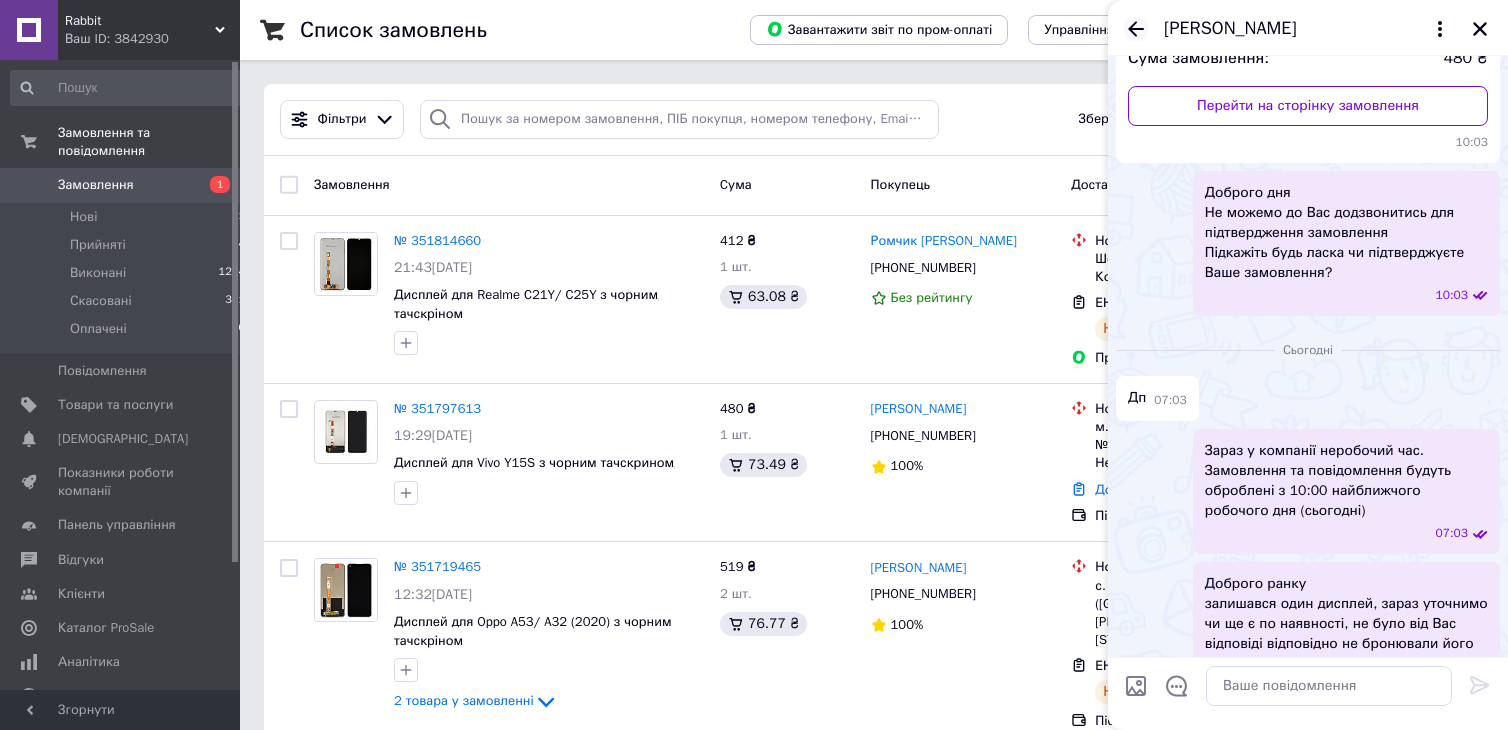 click 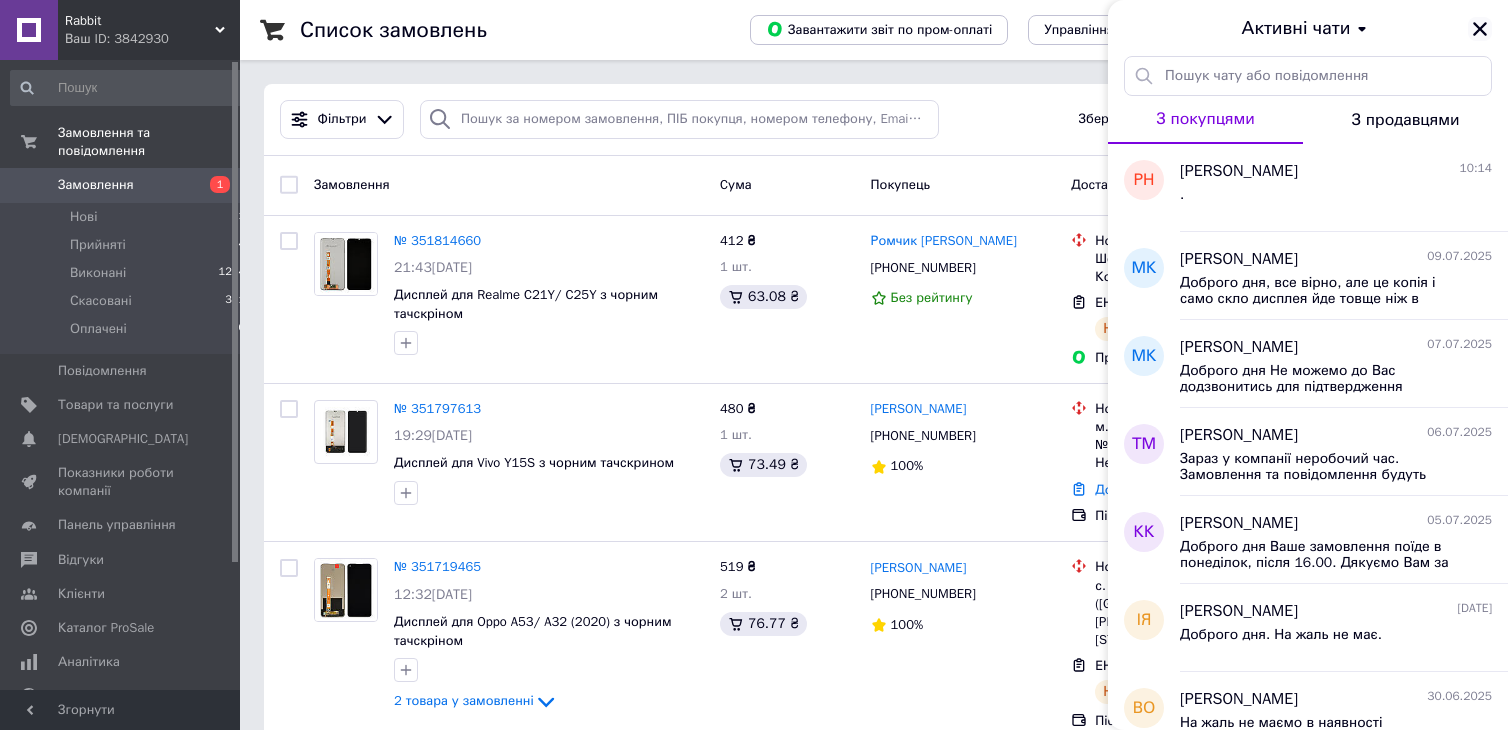 click 